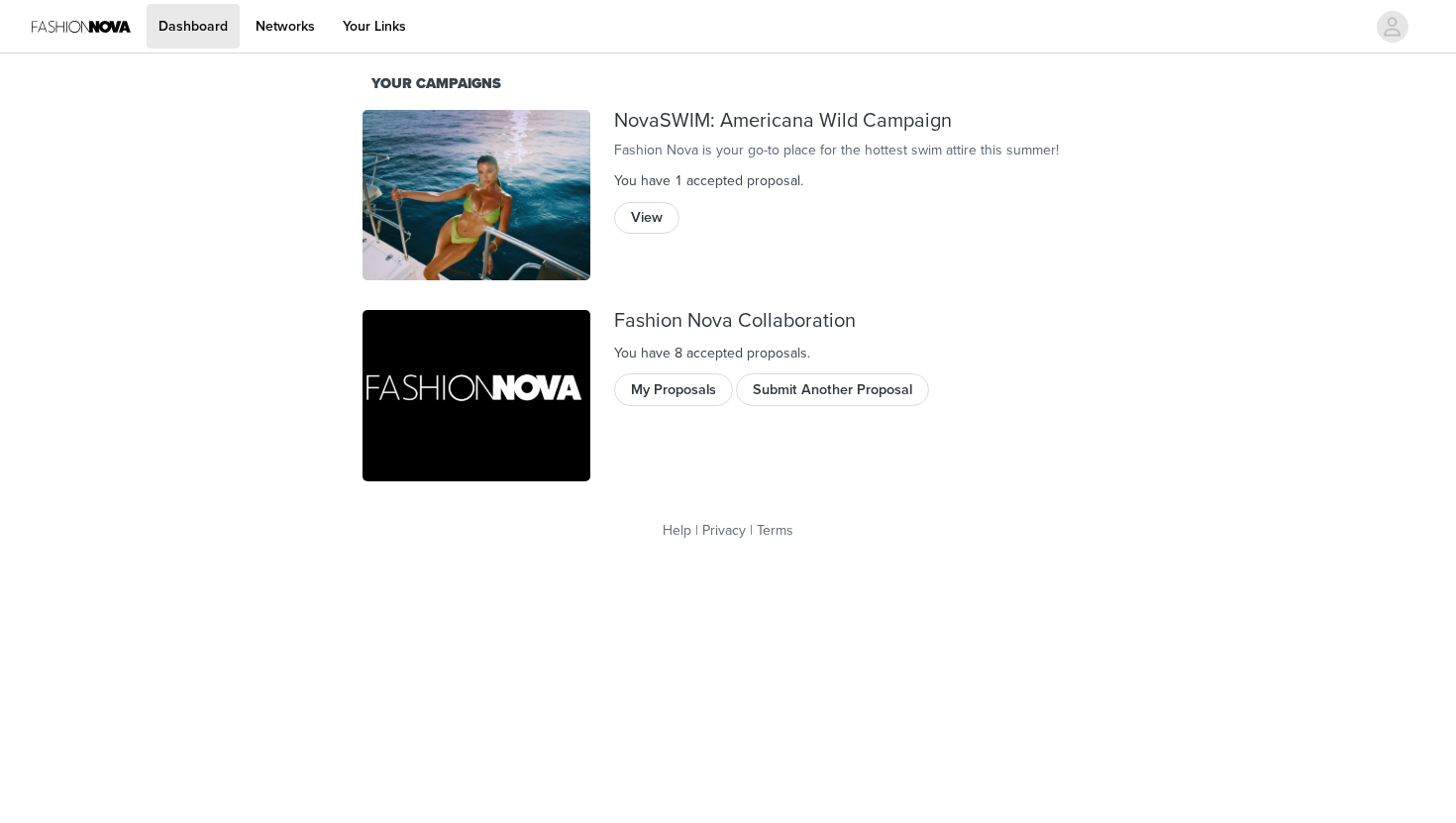scroll, scrollTop: 0, scrollLeft: 0, axis: both 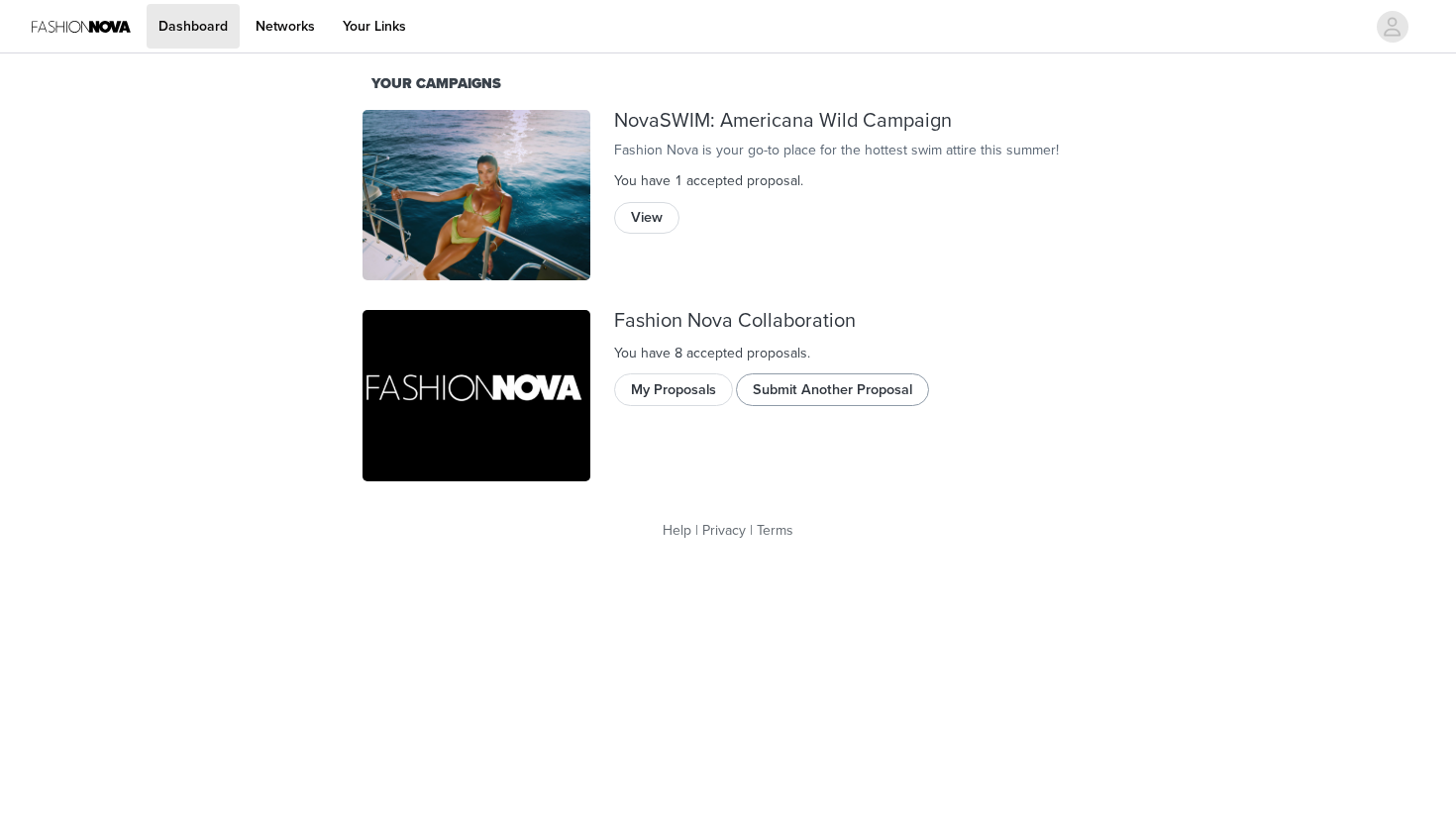 click on "Submit Another Proposal" at bounding box center (832, 389) 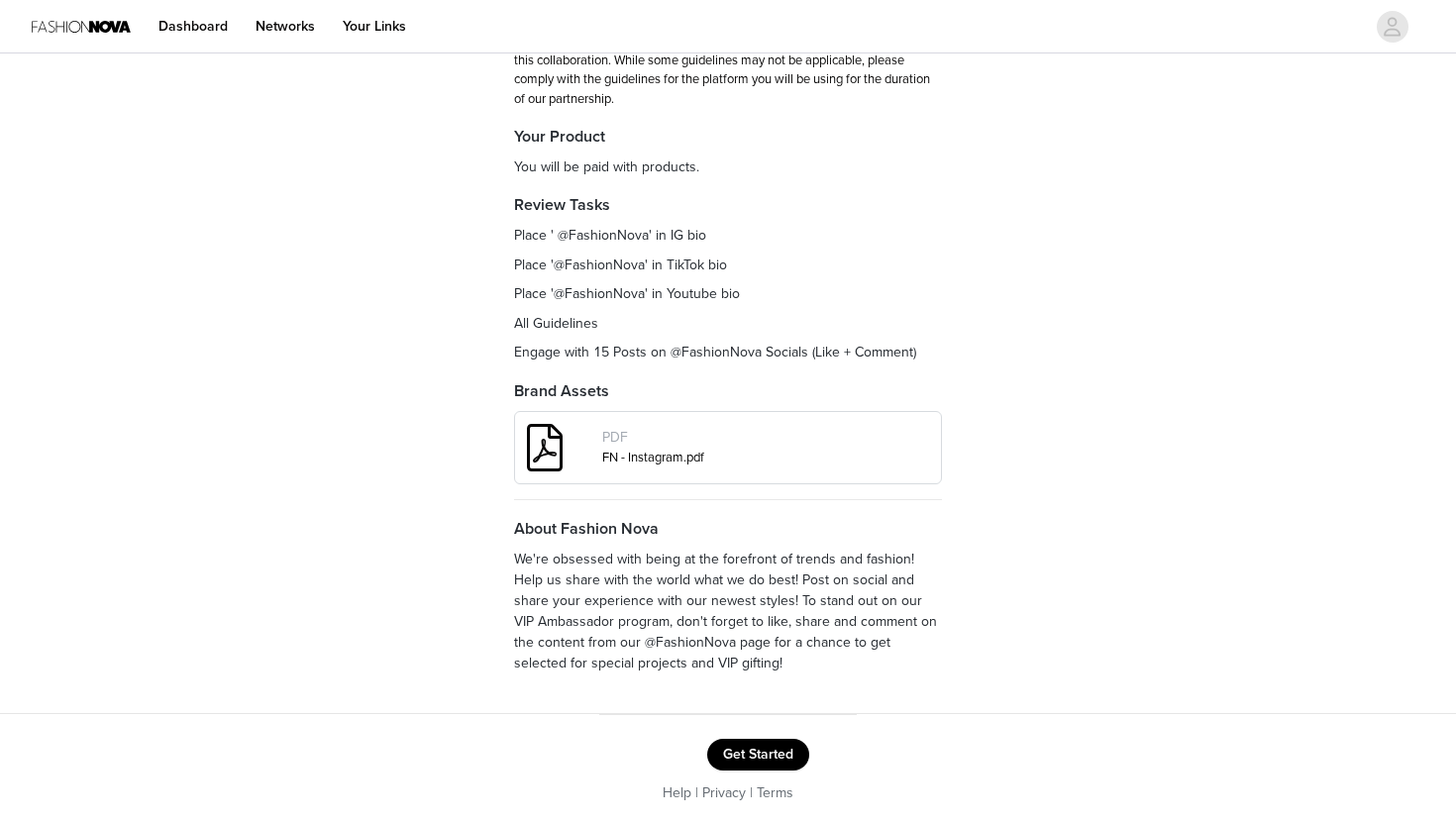 scroll, scrollTop: 193, scrollLeft: 0, axis: vertical 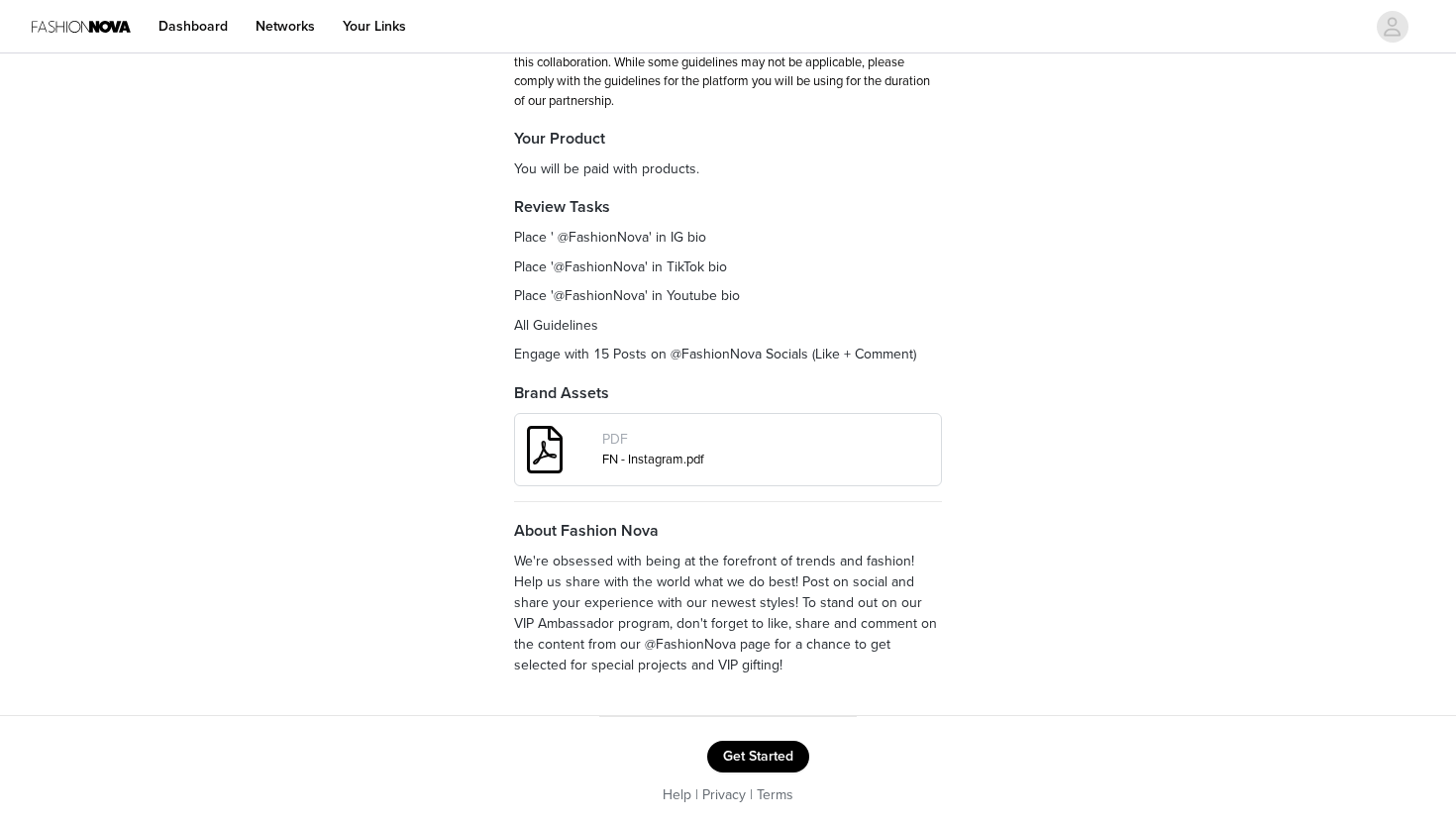click on "Get Started" at bounding box center (758, 757) 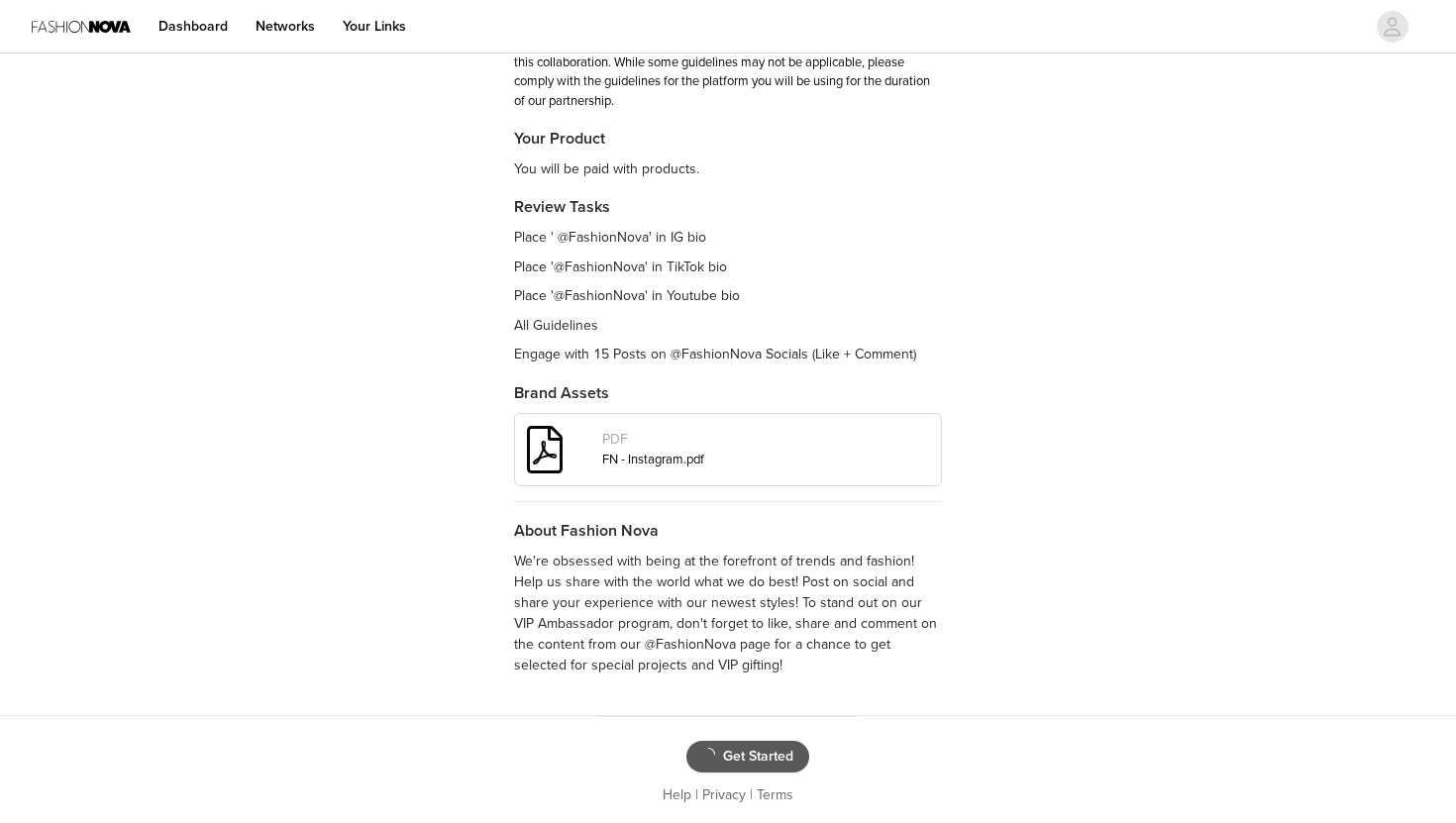 scroll, scrollTop: 0, scrollLeft: 0, axis: both 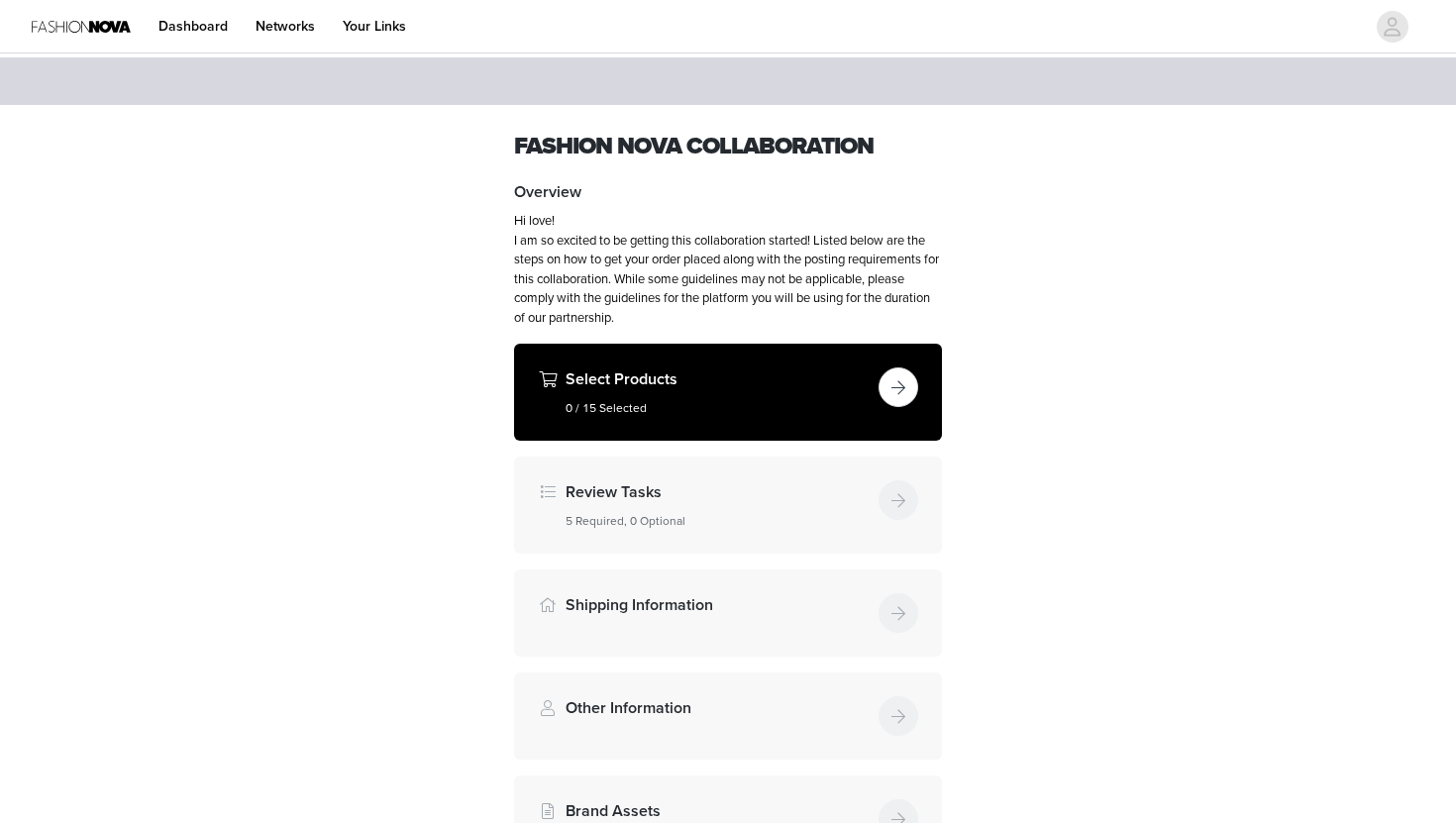 click at bounding box center [898, 387] 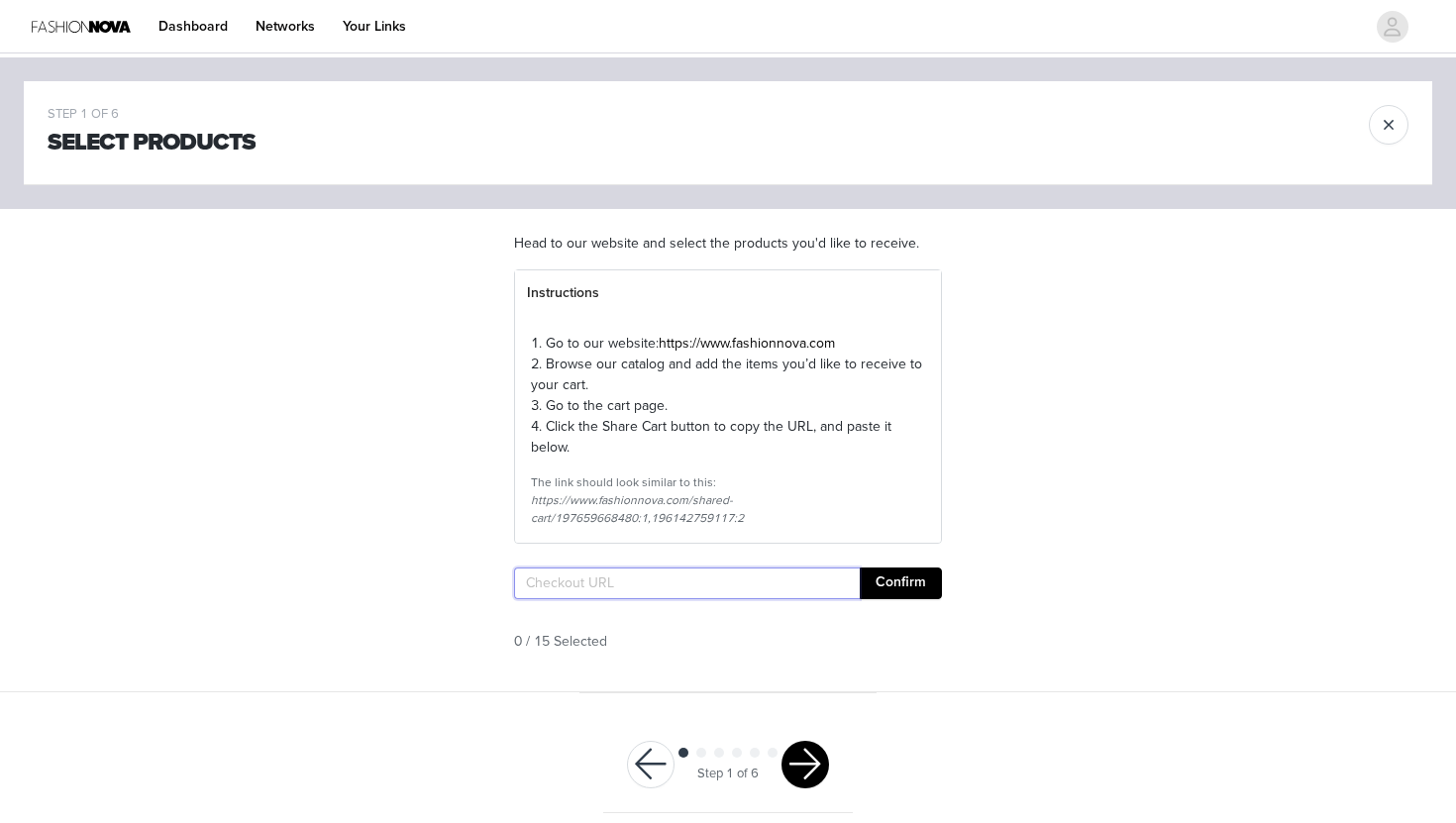 click at bounding box center (686, 583) 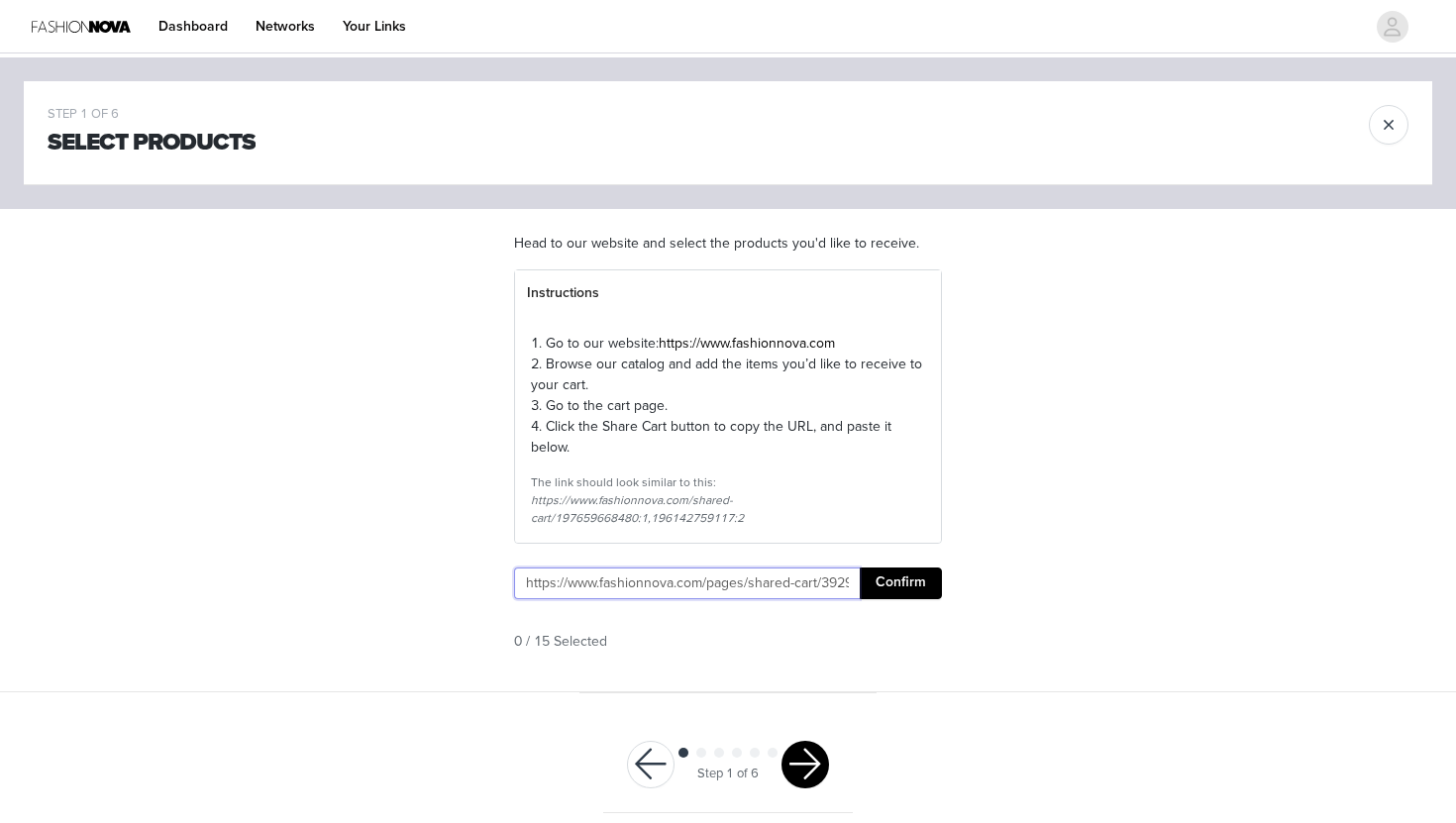 type on "https://www.fashionnova.com/pages/shared-cart/39291470184572:1,39280265330812:1" 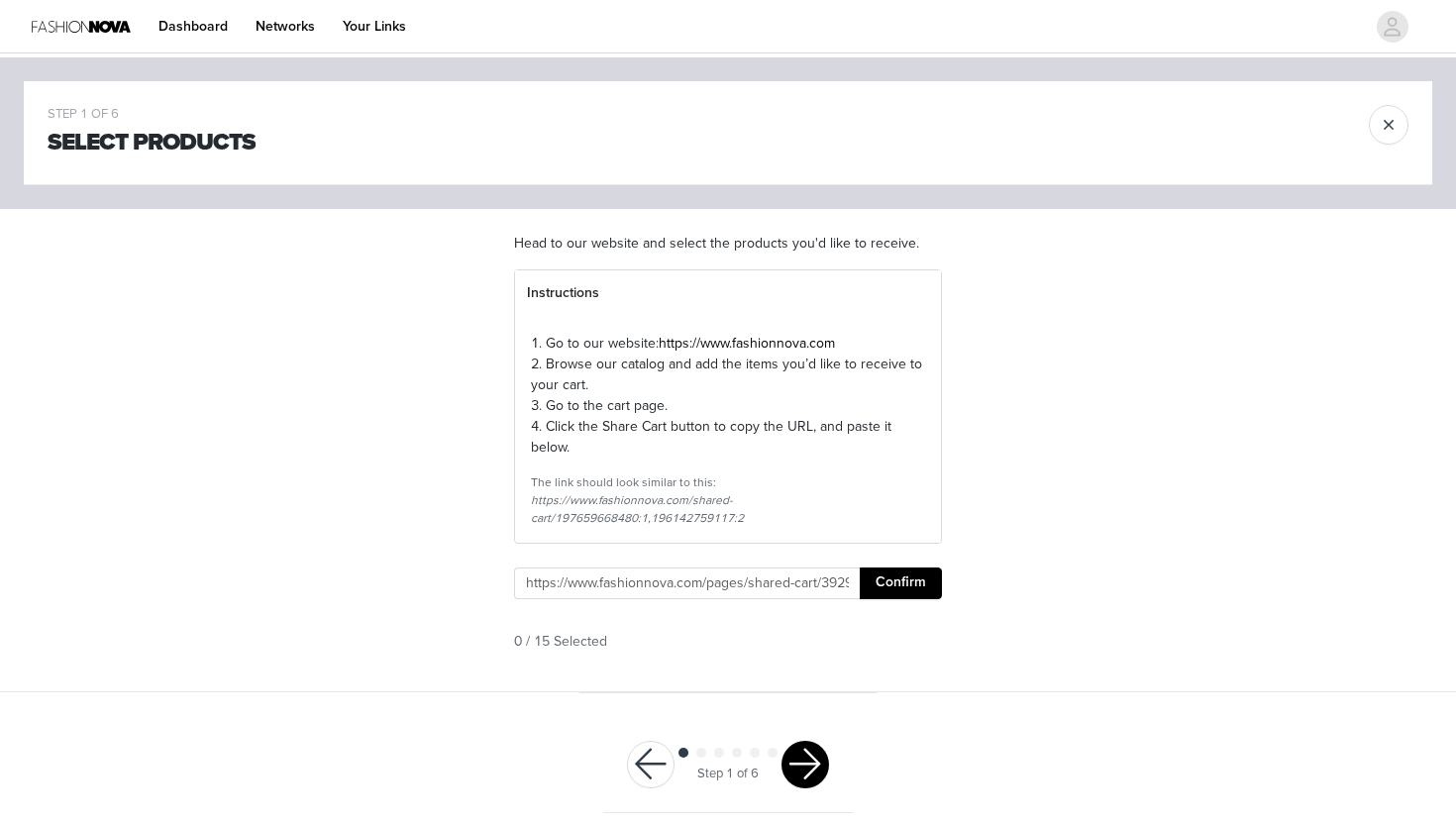 click on "Confirm" at bounding box center [900, 583] 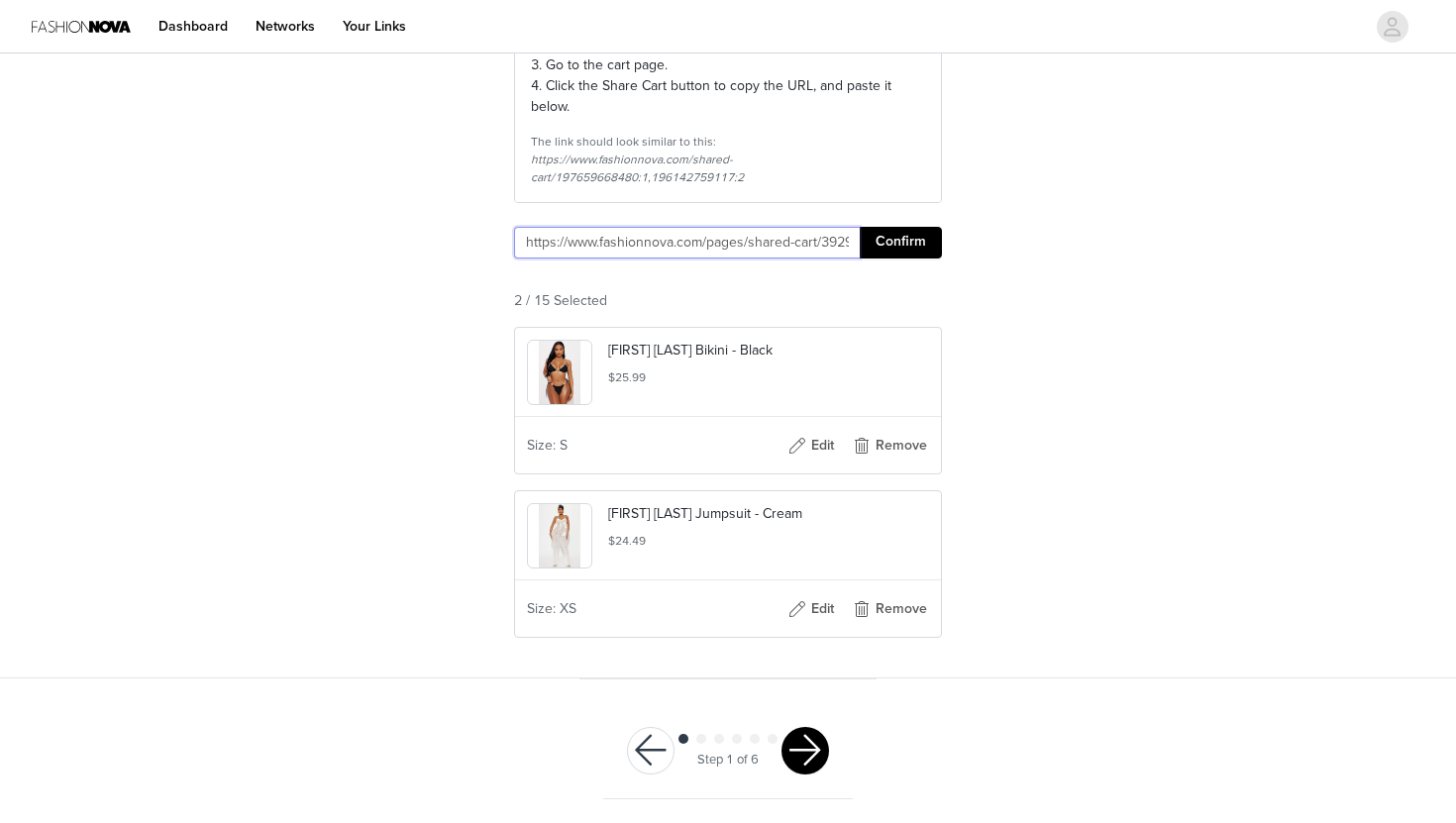scroll, scrollTop: 360, scrollLeft: 0, axis: vertical 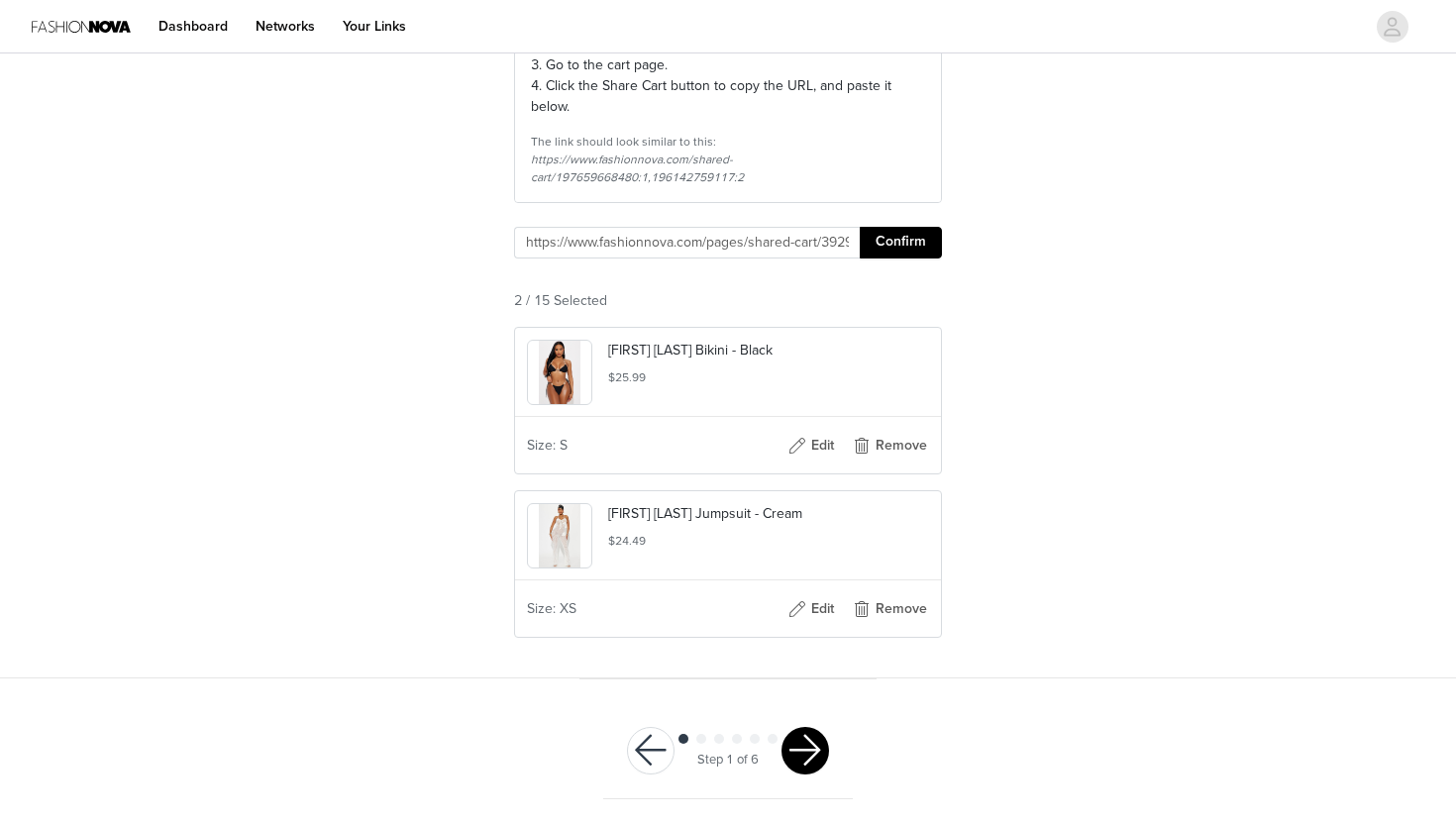 click at bounding box center [805, 751] 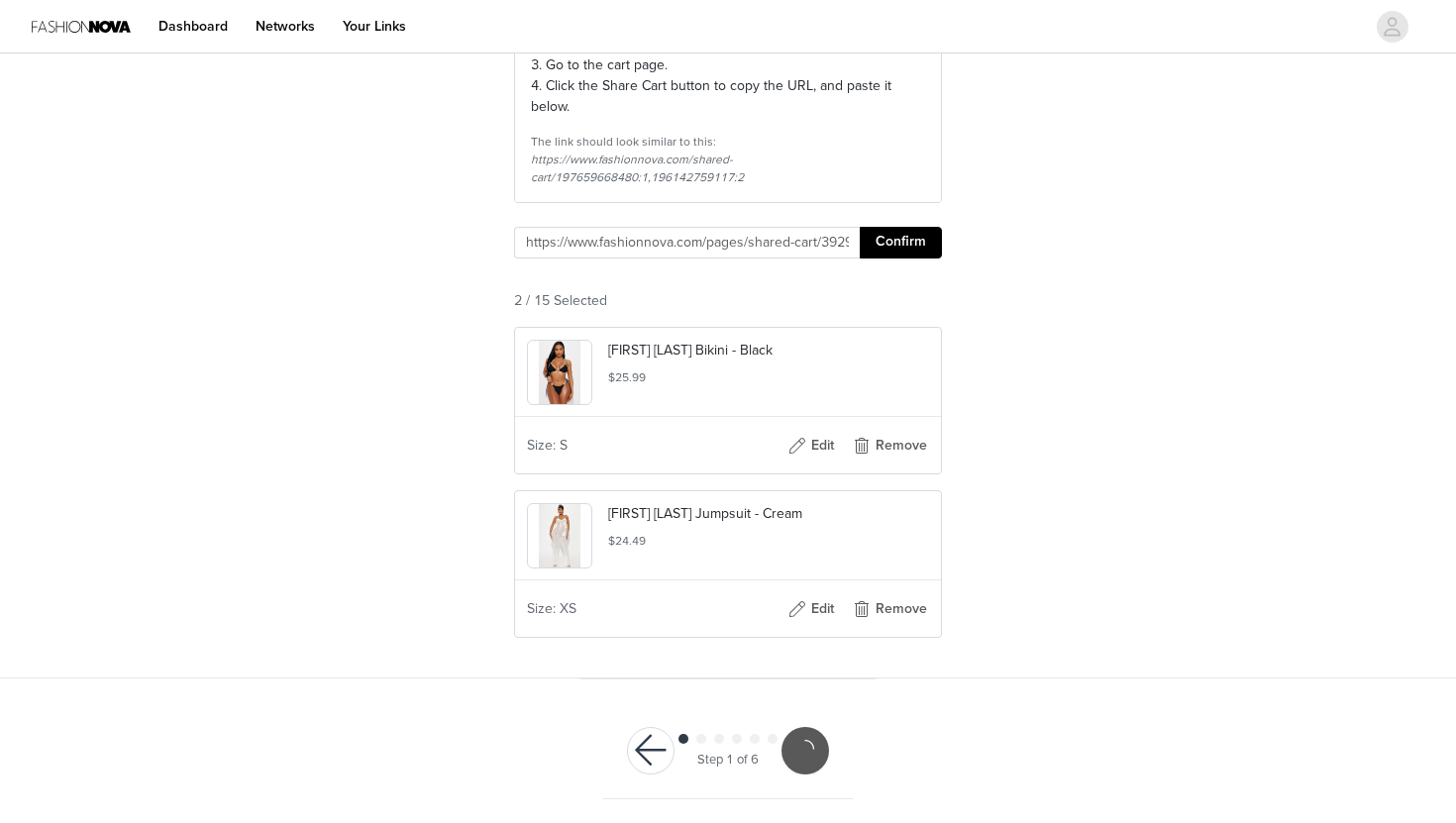 scroll, scrollTop: 0, scrollLeft: 0, axis: both 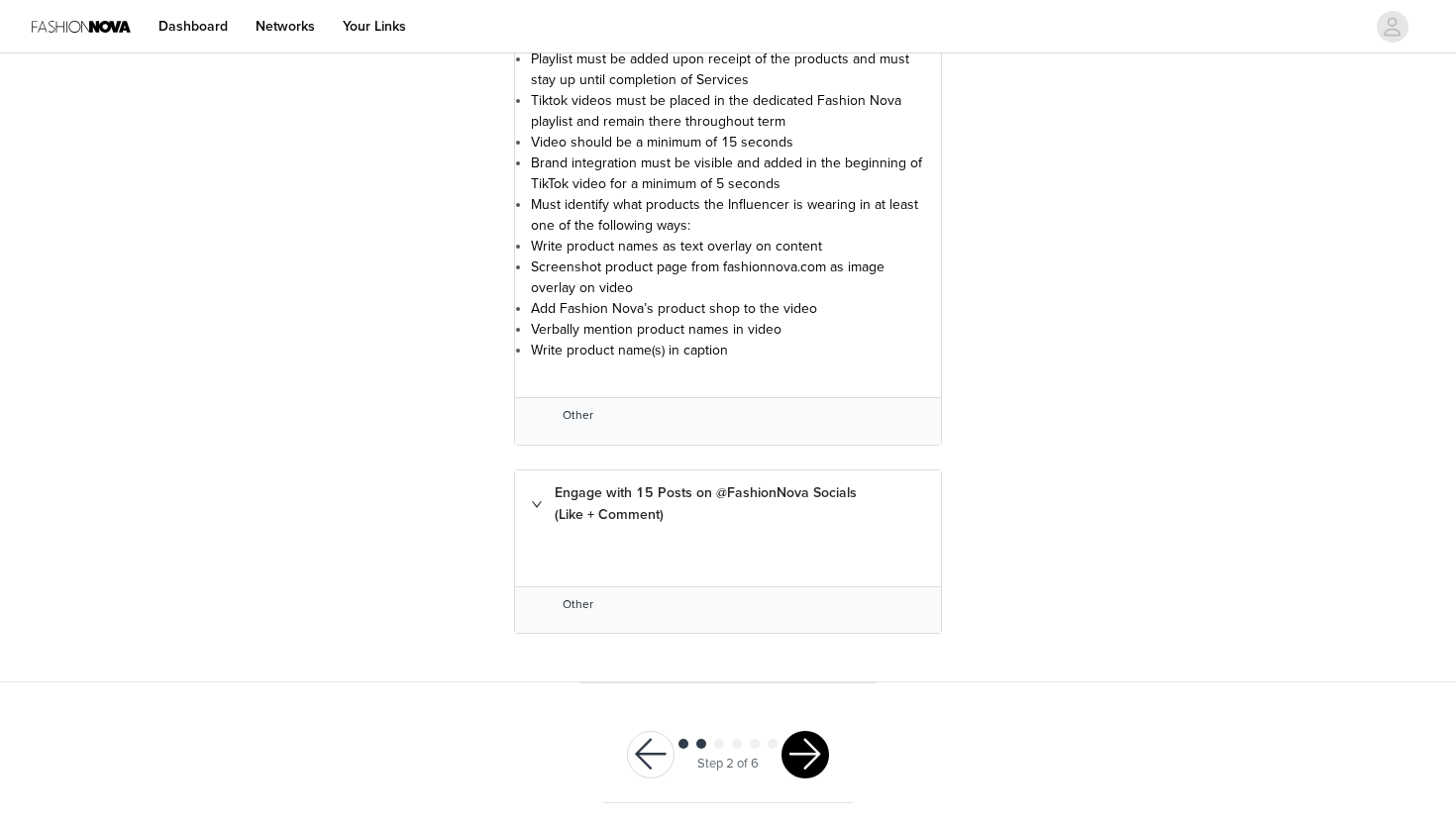 click at bounding box center [805, 755] 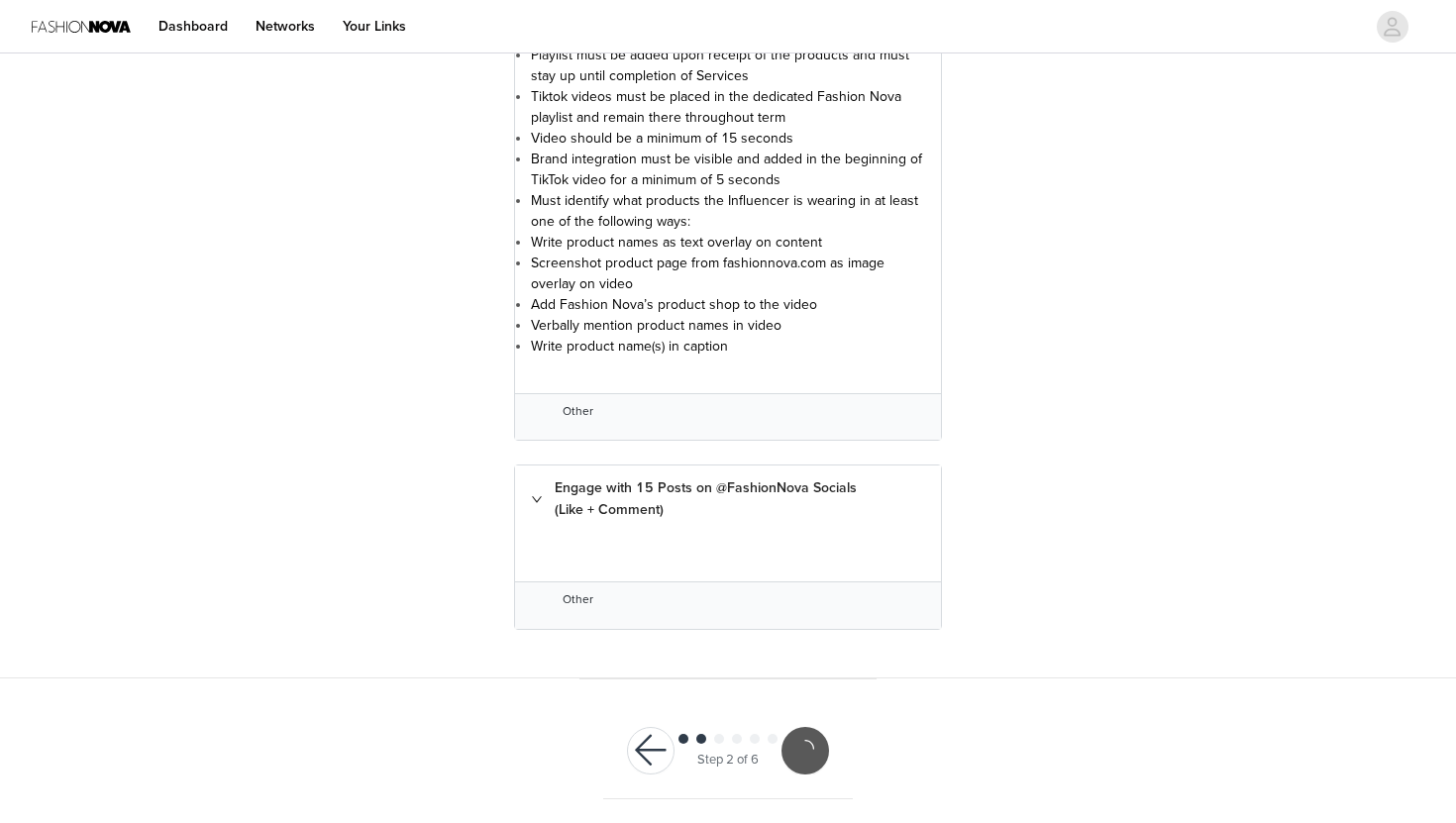 scroll, scrollTop: 3866, scrollLeft: 0, axis: vertical 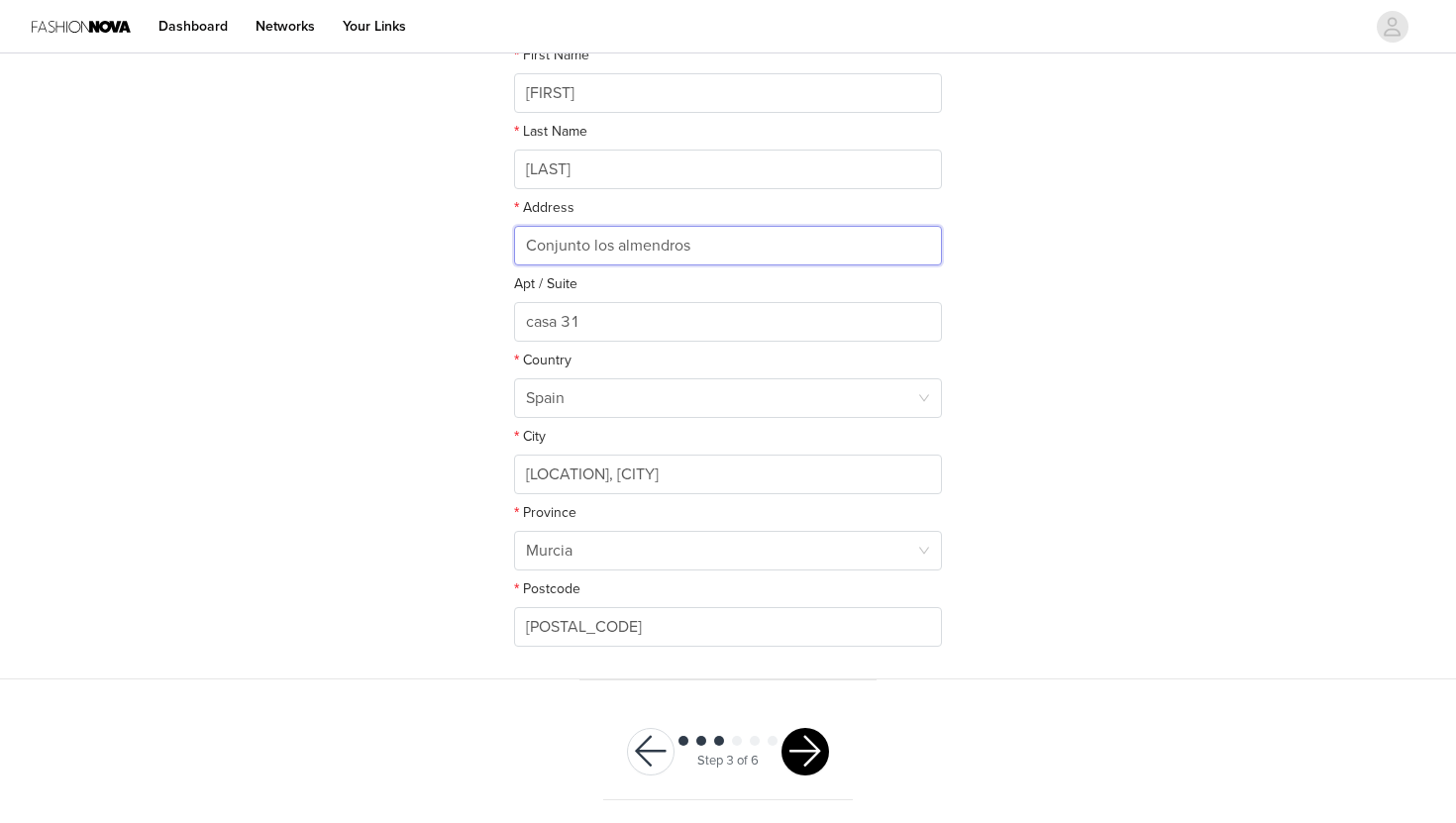 drag, startPoint x: 746, startPoint y: 240, endPoint x: 405, endPoint y: 241, distance: 341.00147 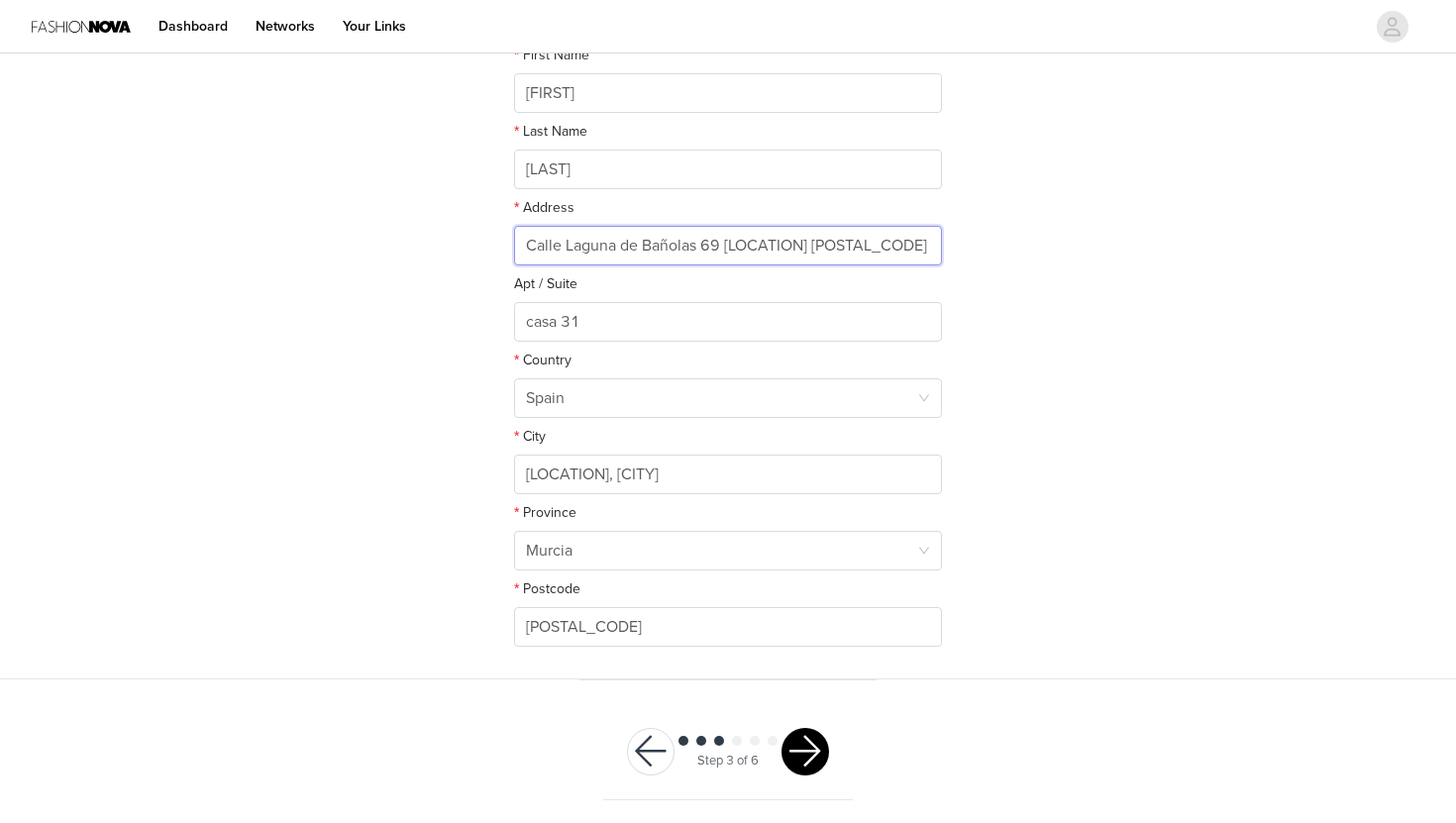 drag, startPoint x: 710, startPoint y: 246, endPoint x: 1018, endPoint y: 270, distance: 308.9336 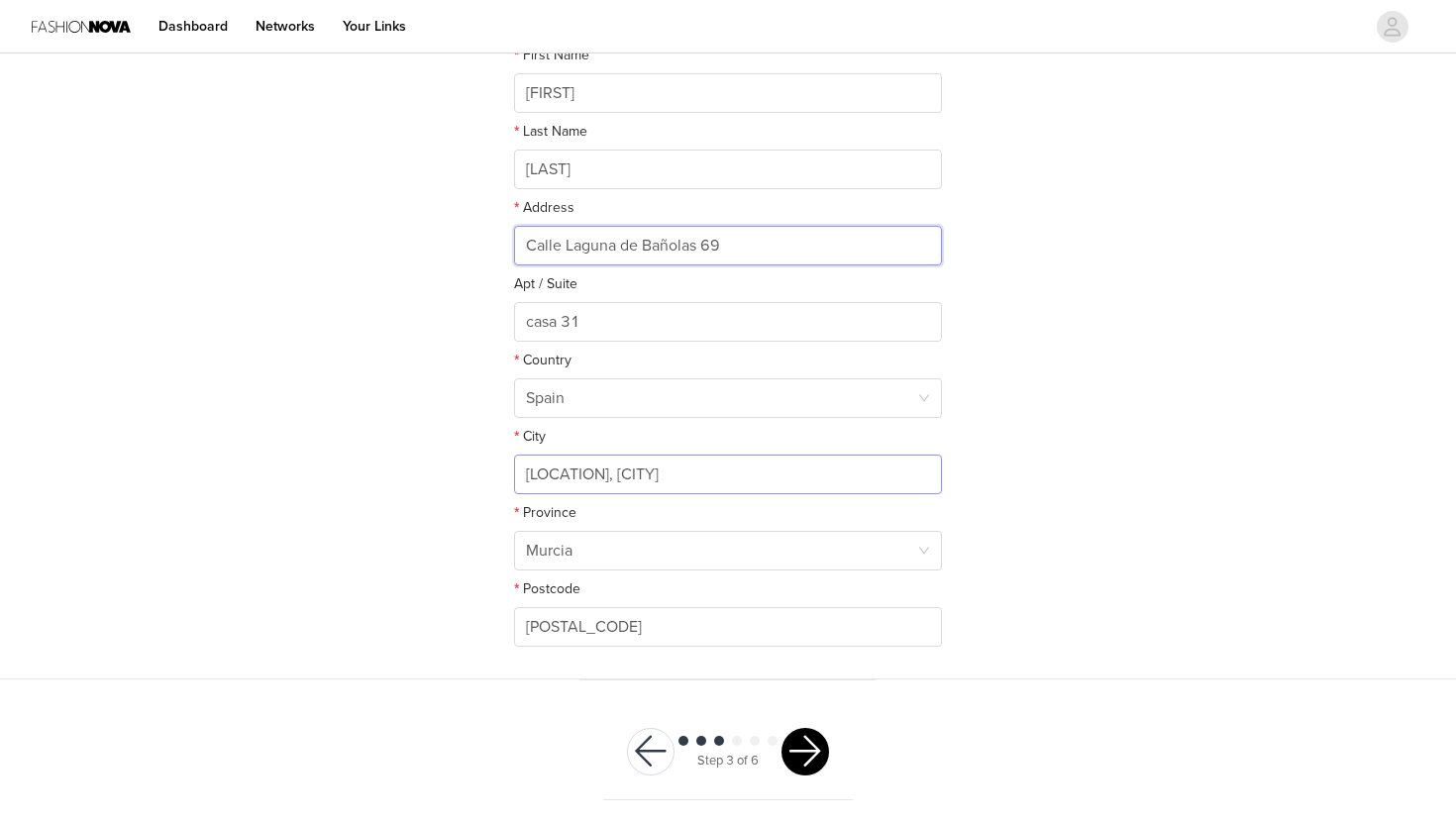 type on "Calle Laguna de Bañolas 69" 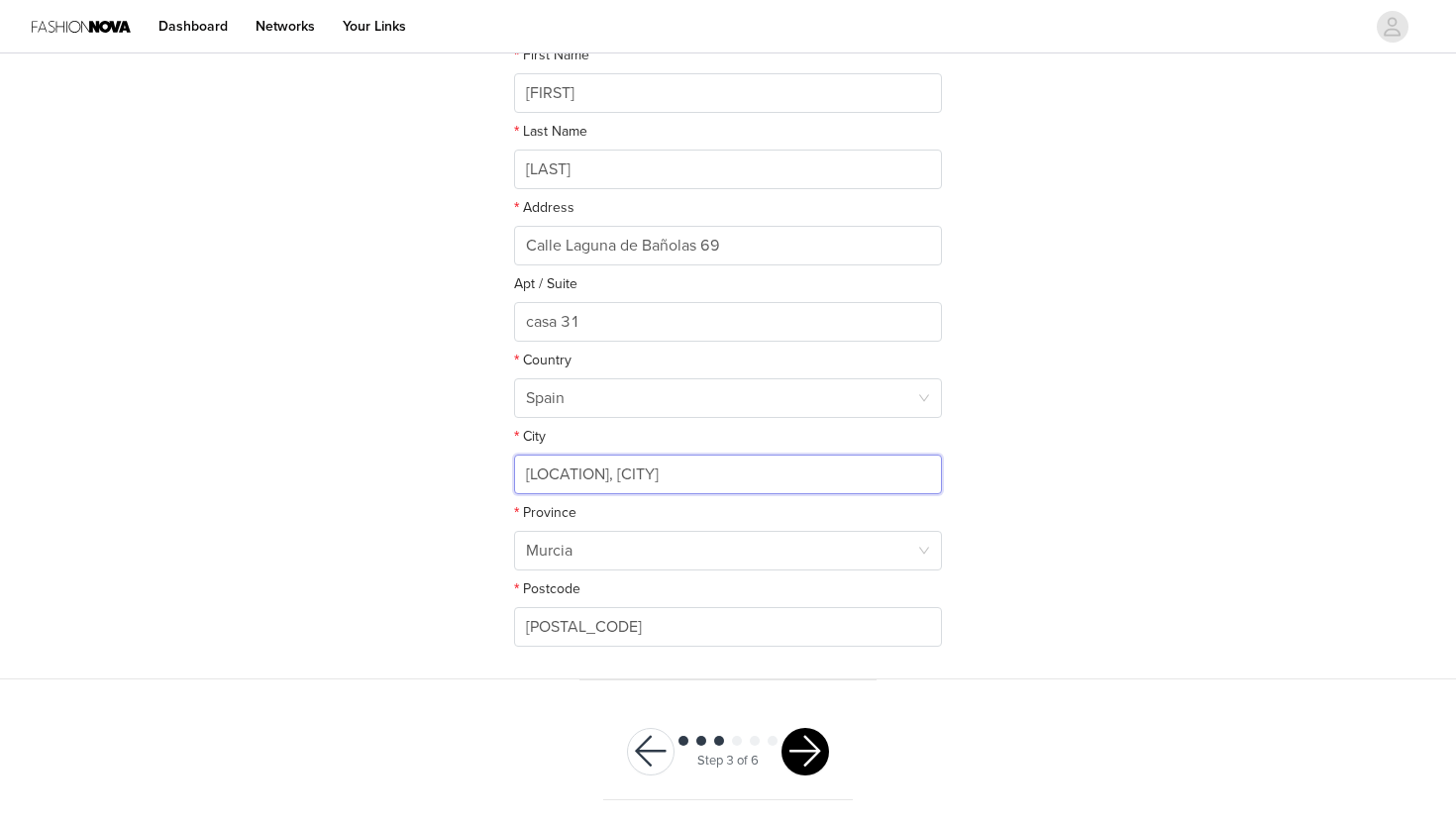drag, startPoint x: 710, startPoint y: 466, endPoint x: 447, endPoint y: 475, distance: 263.15395 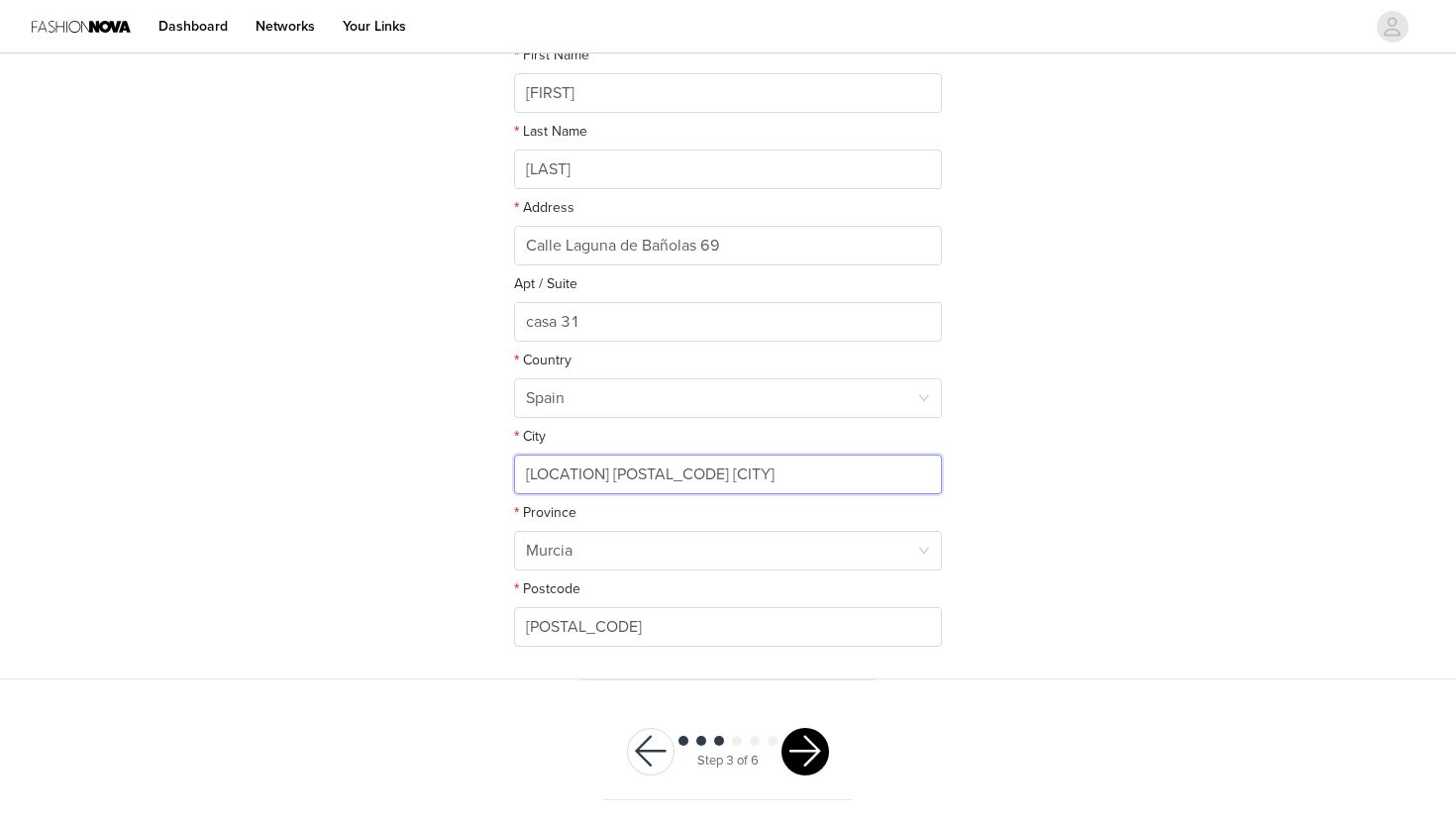 drag, startPoint x: 615, startPoint y: 471, endPoint x: 425, endPoint y: 471, distance: 190 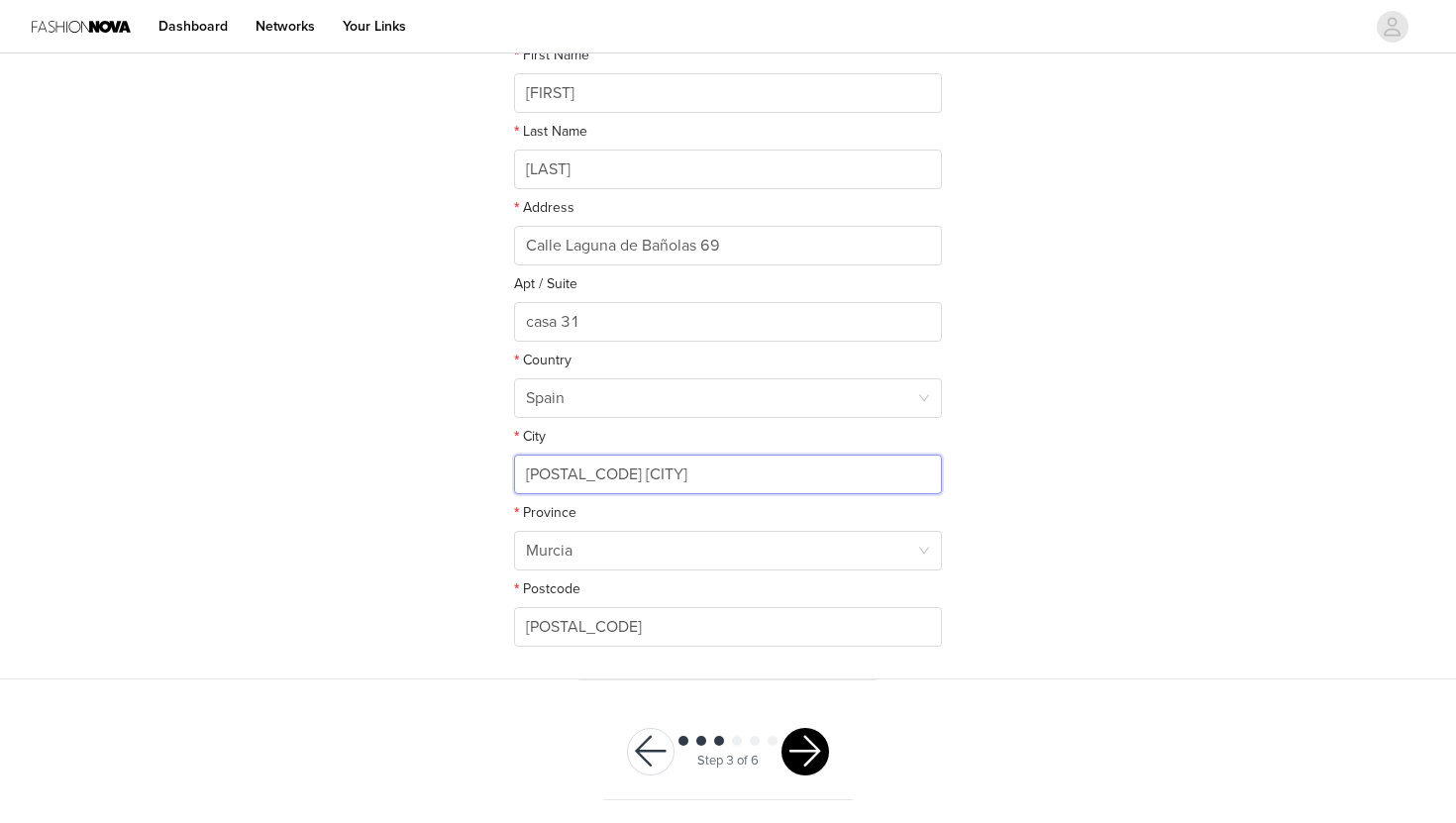 paste on "[LOCATION]" 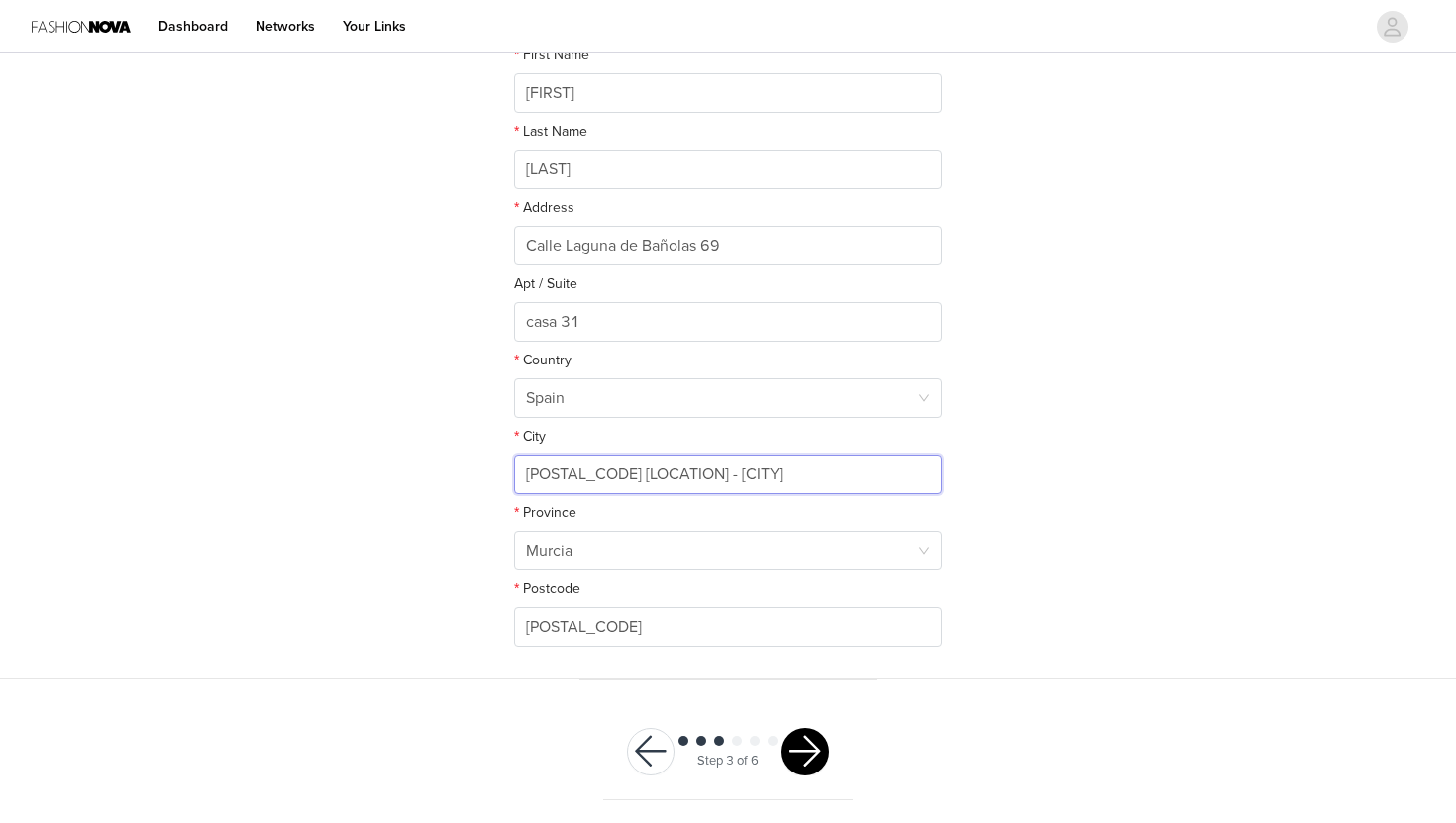click on "[POSTAL_CODE] [LOCATION] - [CITY]" at bounding box center [728, 474] 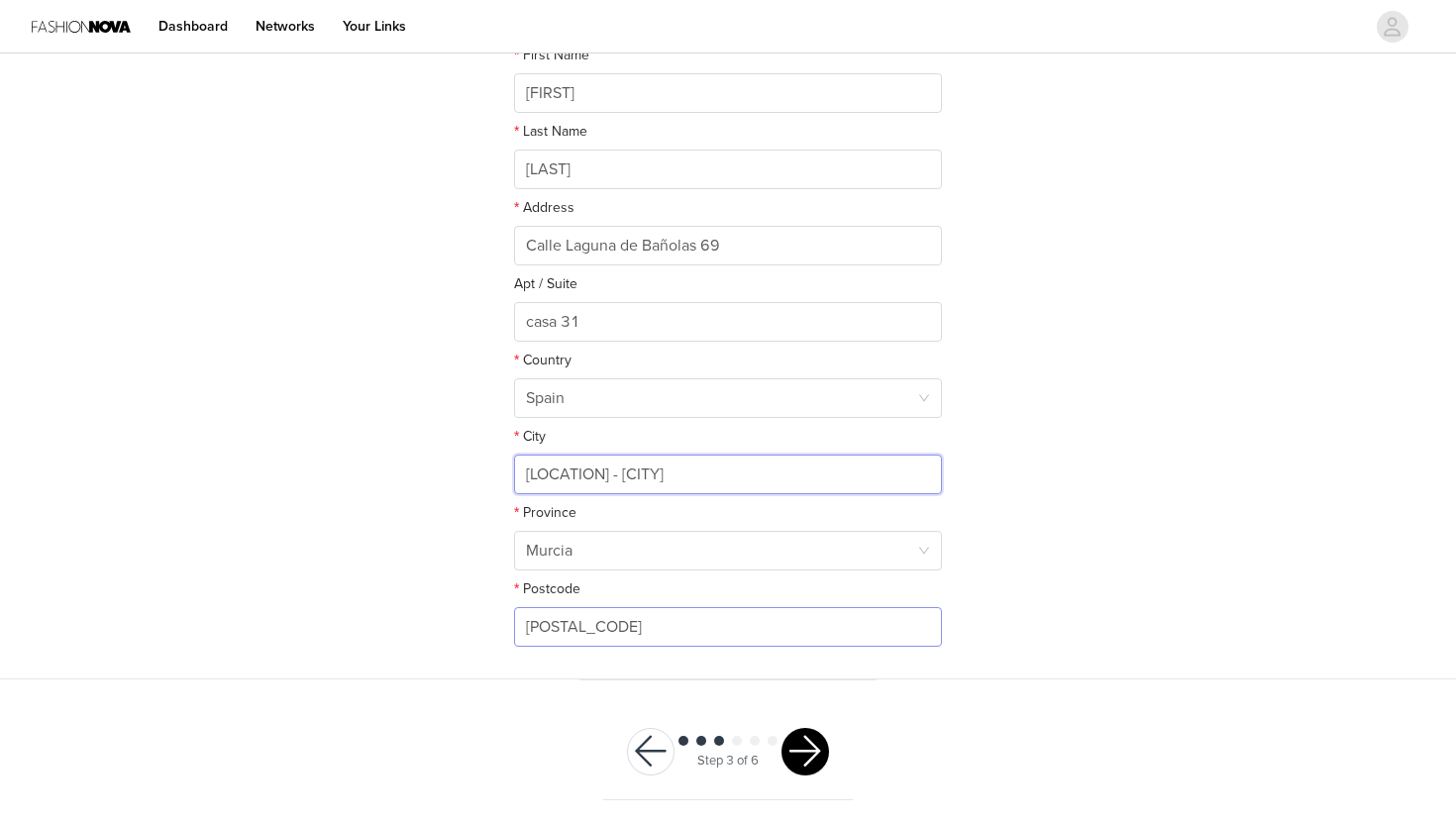 type on "[LOCATION] - [CITY]" 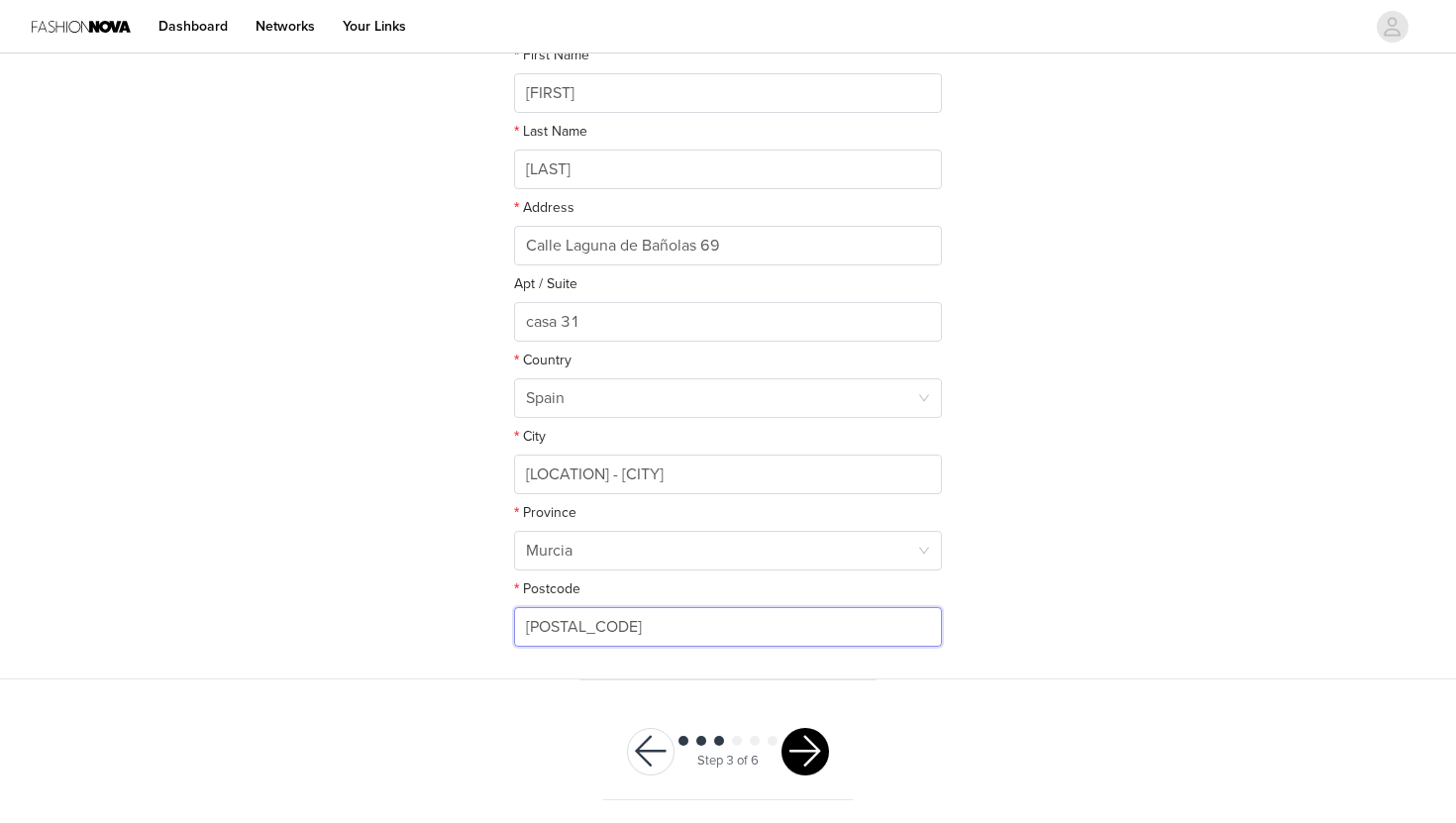 drag, startPoint x: 629, startPoint y: 627, endPoint x: 389, endPoint y: 627, distance: 240 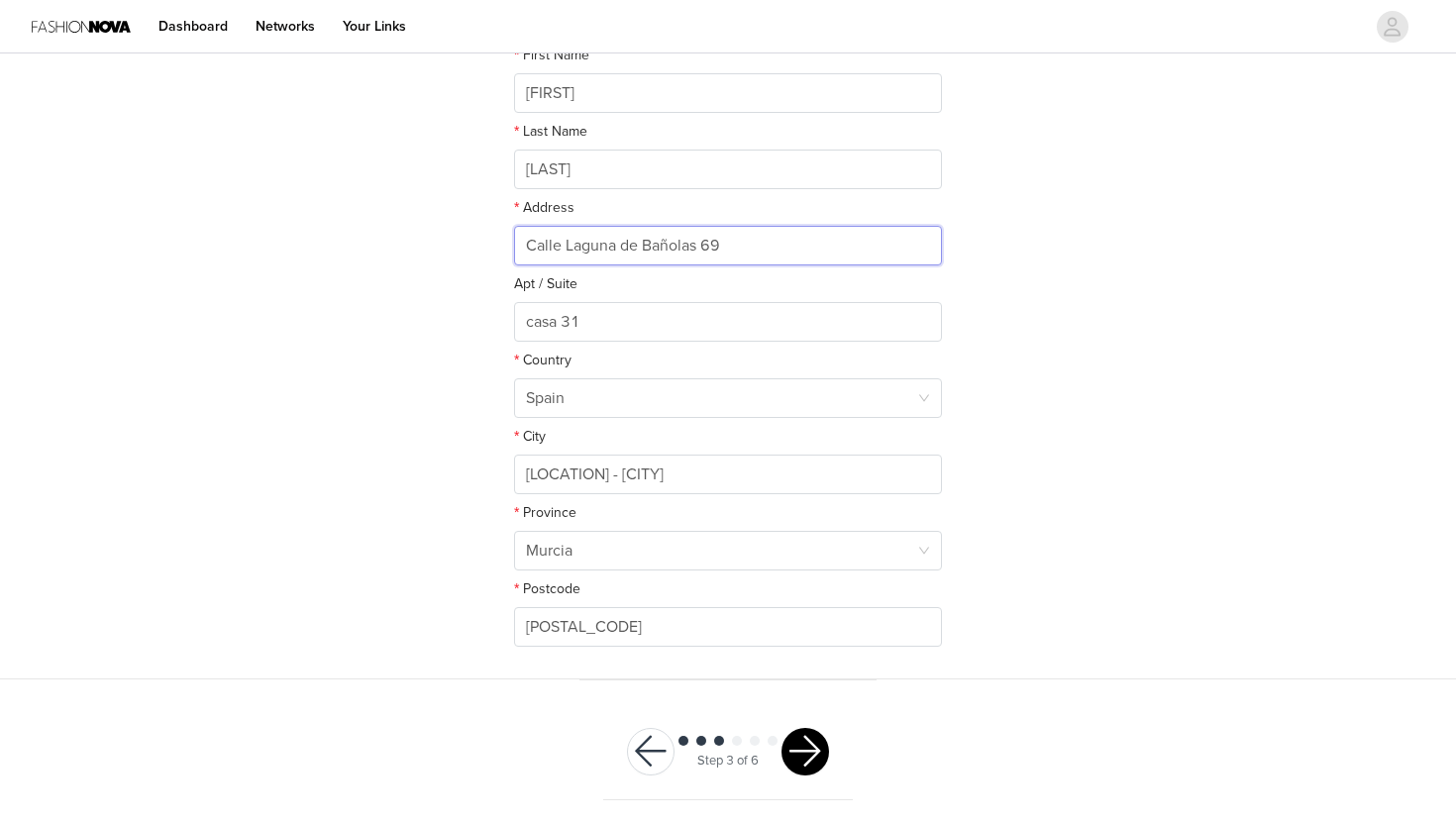 click on "Calle Laguna de Bañolas 69" at bounding box center (728, 246) 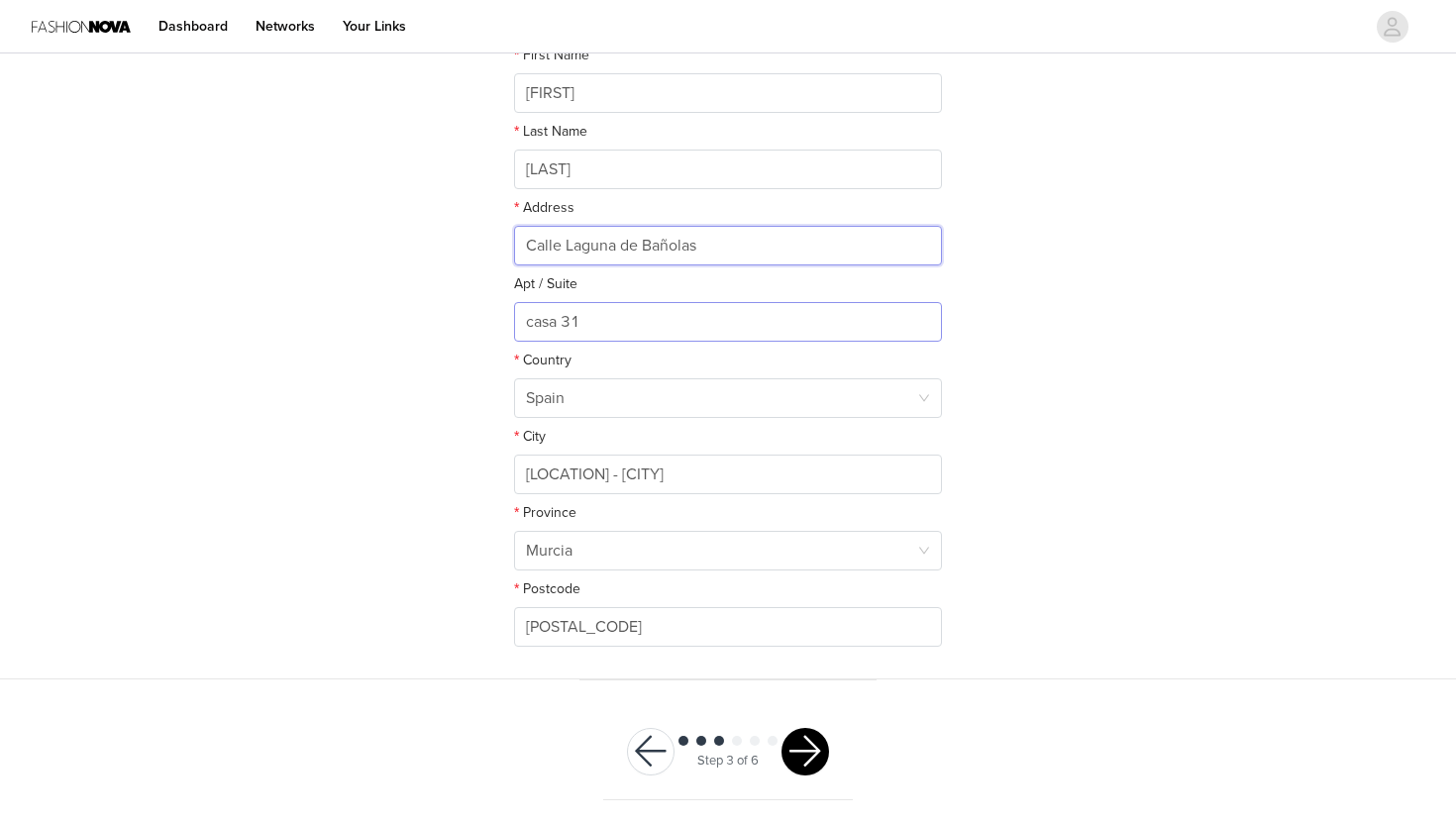 type on "Calle Laguna de Bañolas" 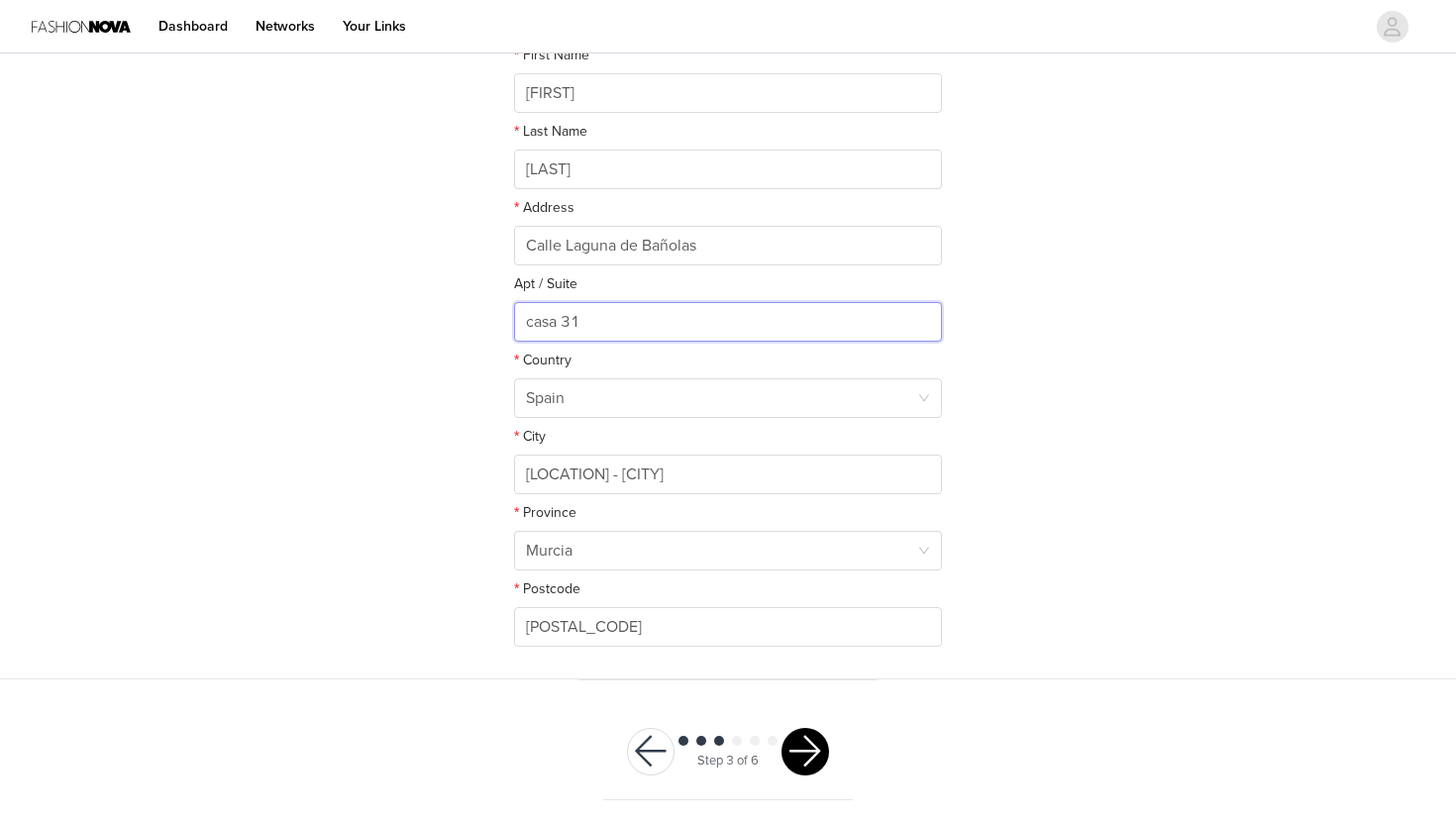 click on "casa 31" at bounding box center (728, 322) 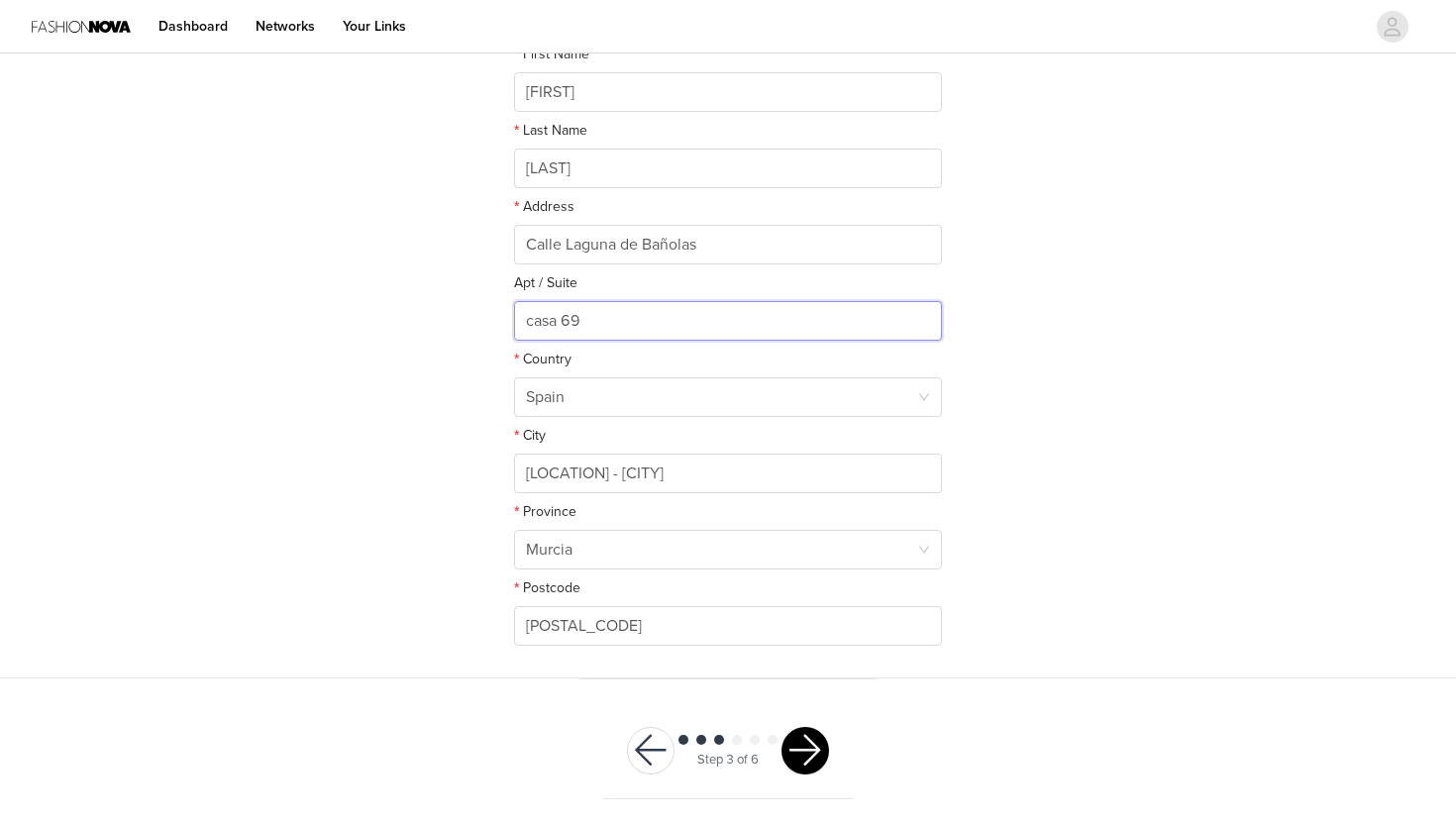 scroll, scrollTop: 403, scrollLeft: 0, axis: vertical 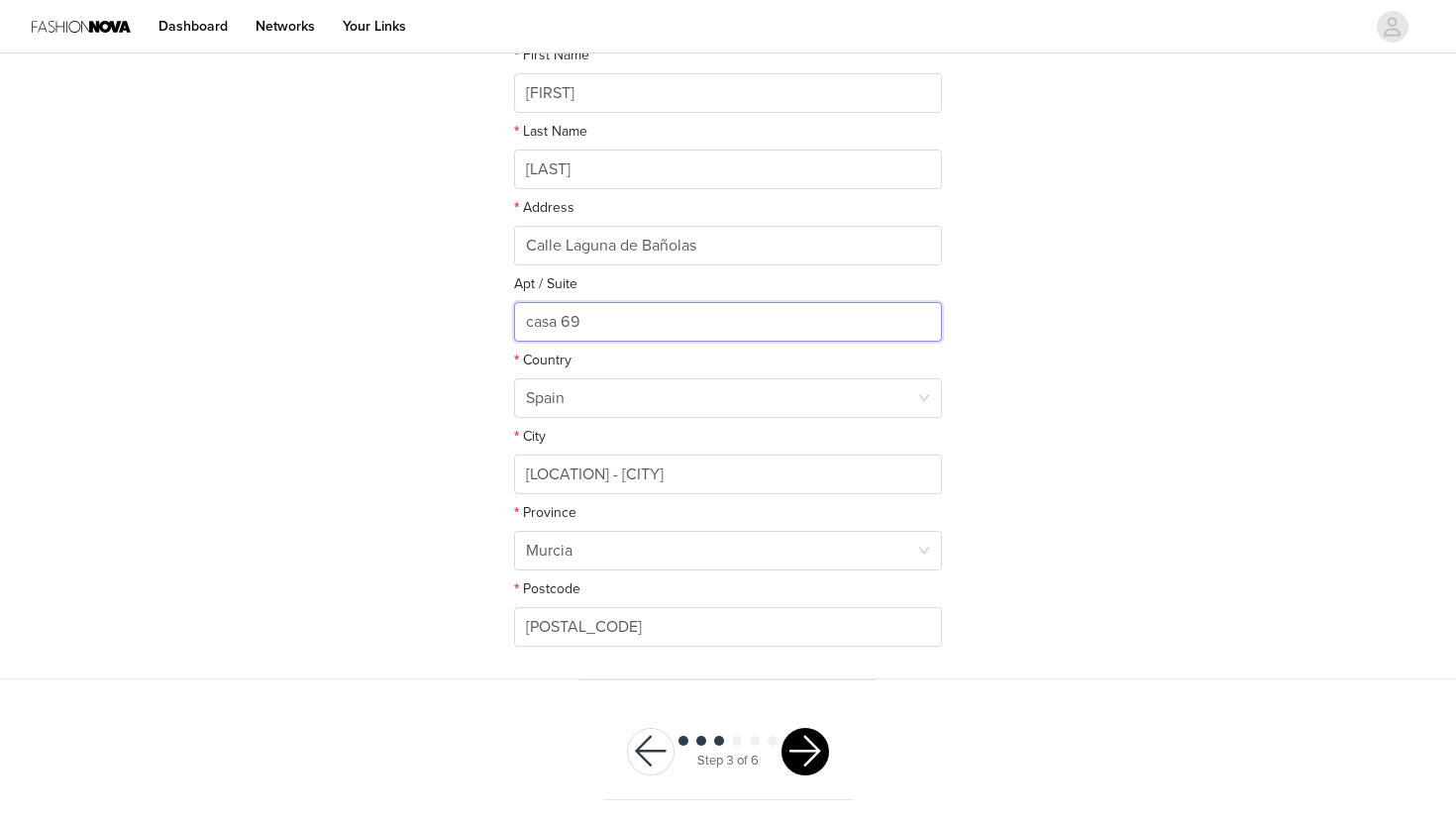 type on "casa 69" 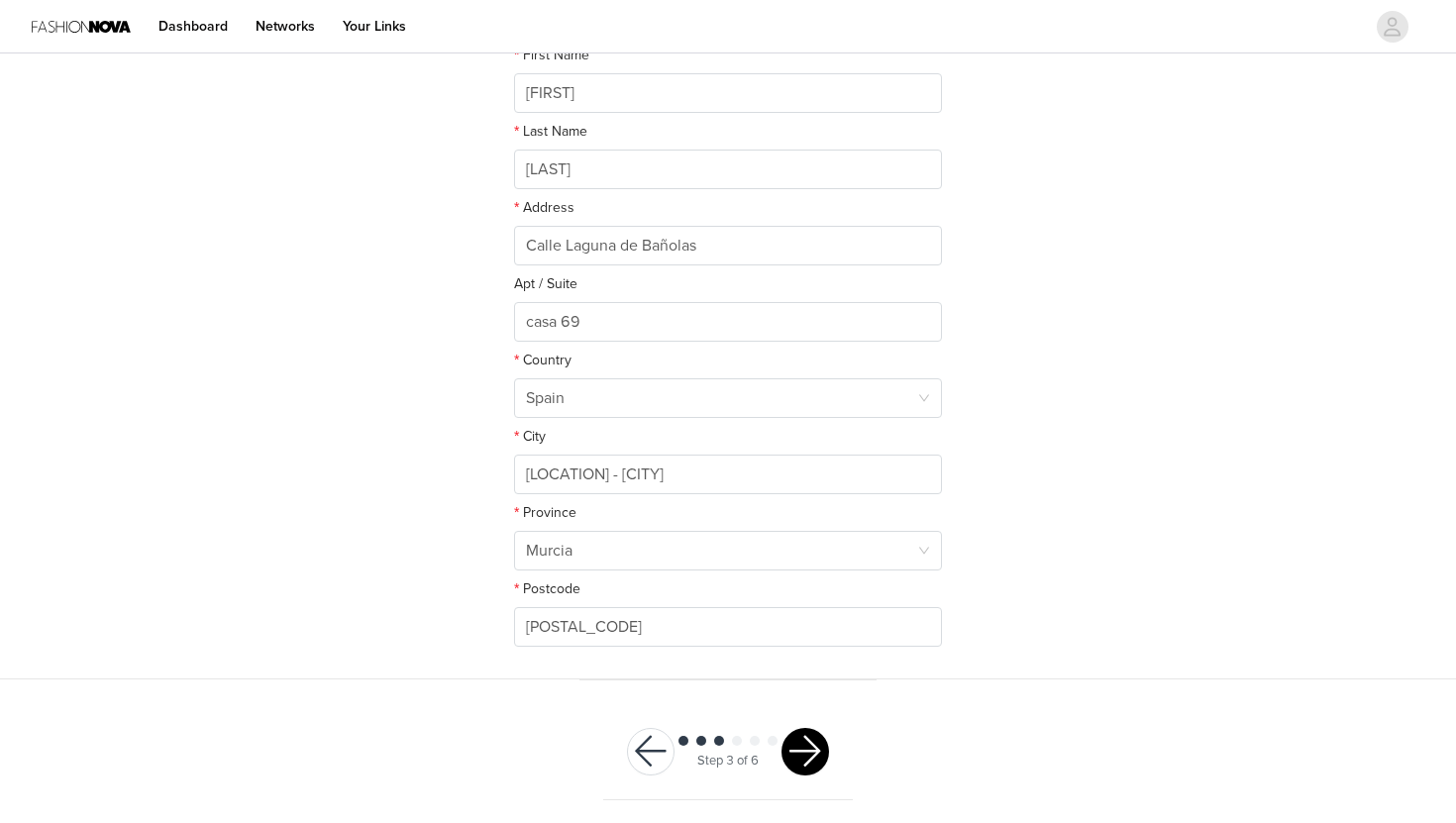 click at bounding box center [805, 752] 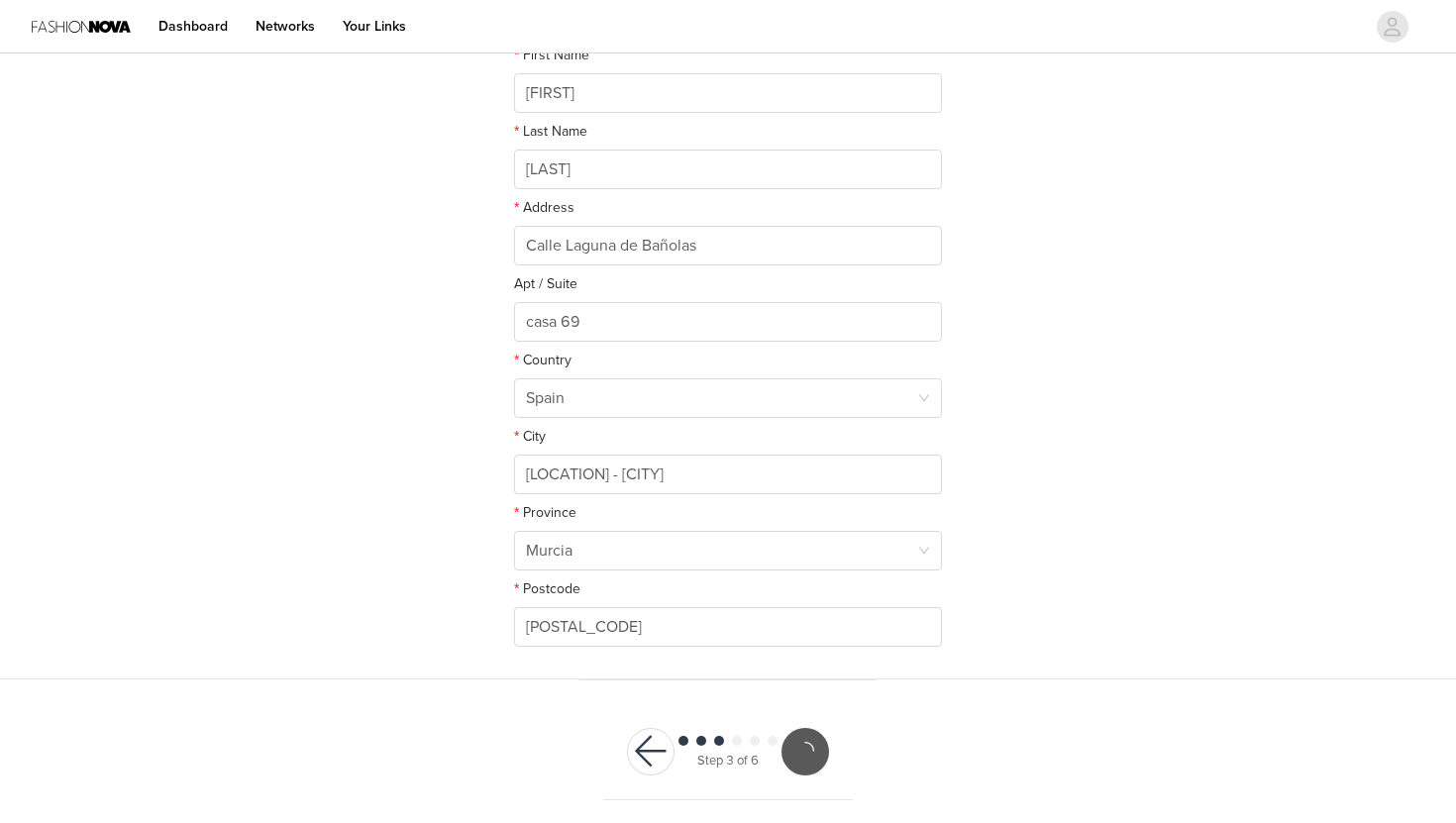 scroll, scrollTop: 330, scrollLeft: 0, axis: vertical 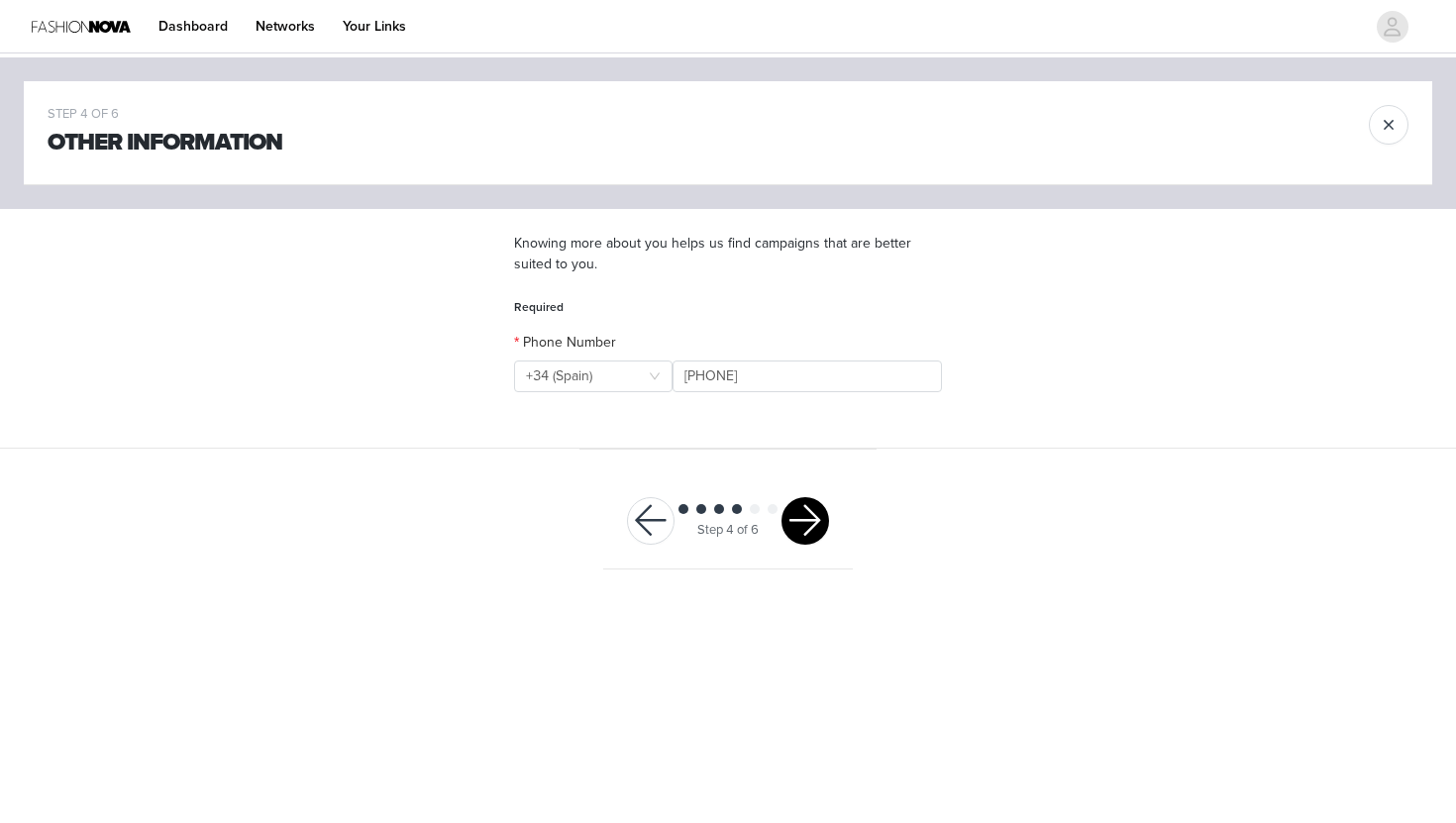 click at bounding box center [805, 521] 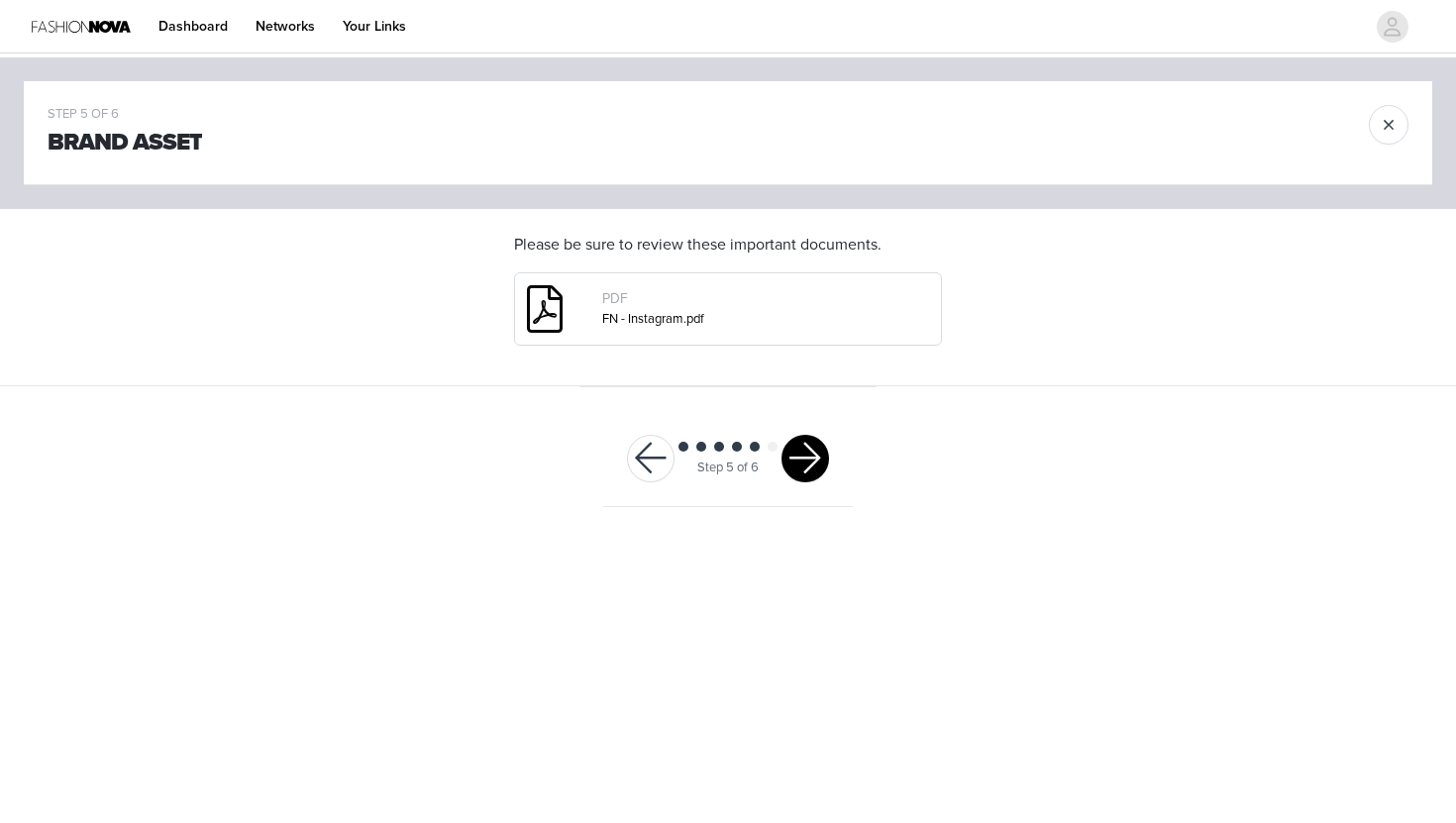 click at bounding box center [805, 459] 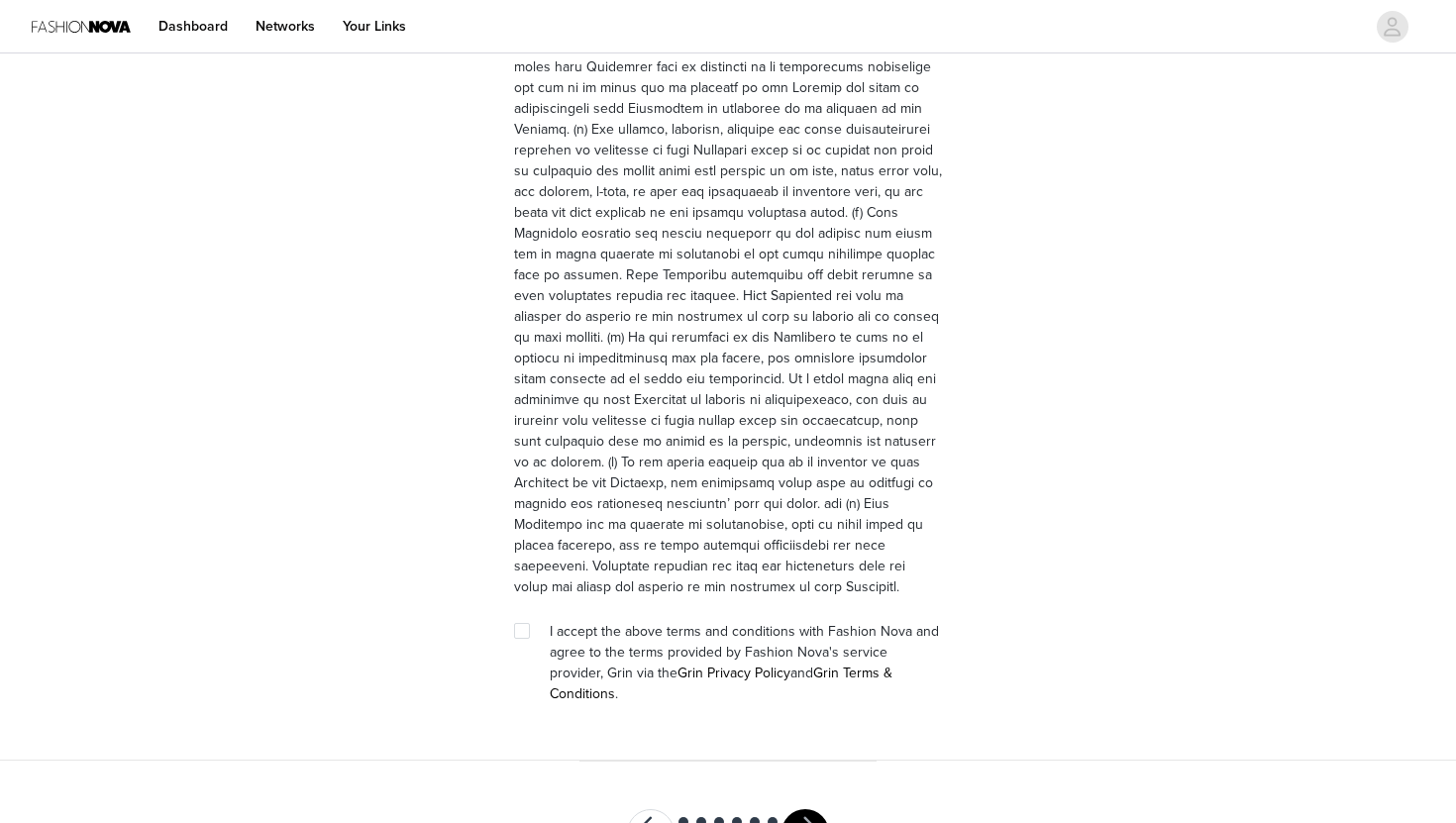 scroll, scrollTop: 5367, scrollLeft: 0, axis: vertical 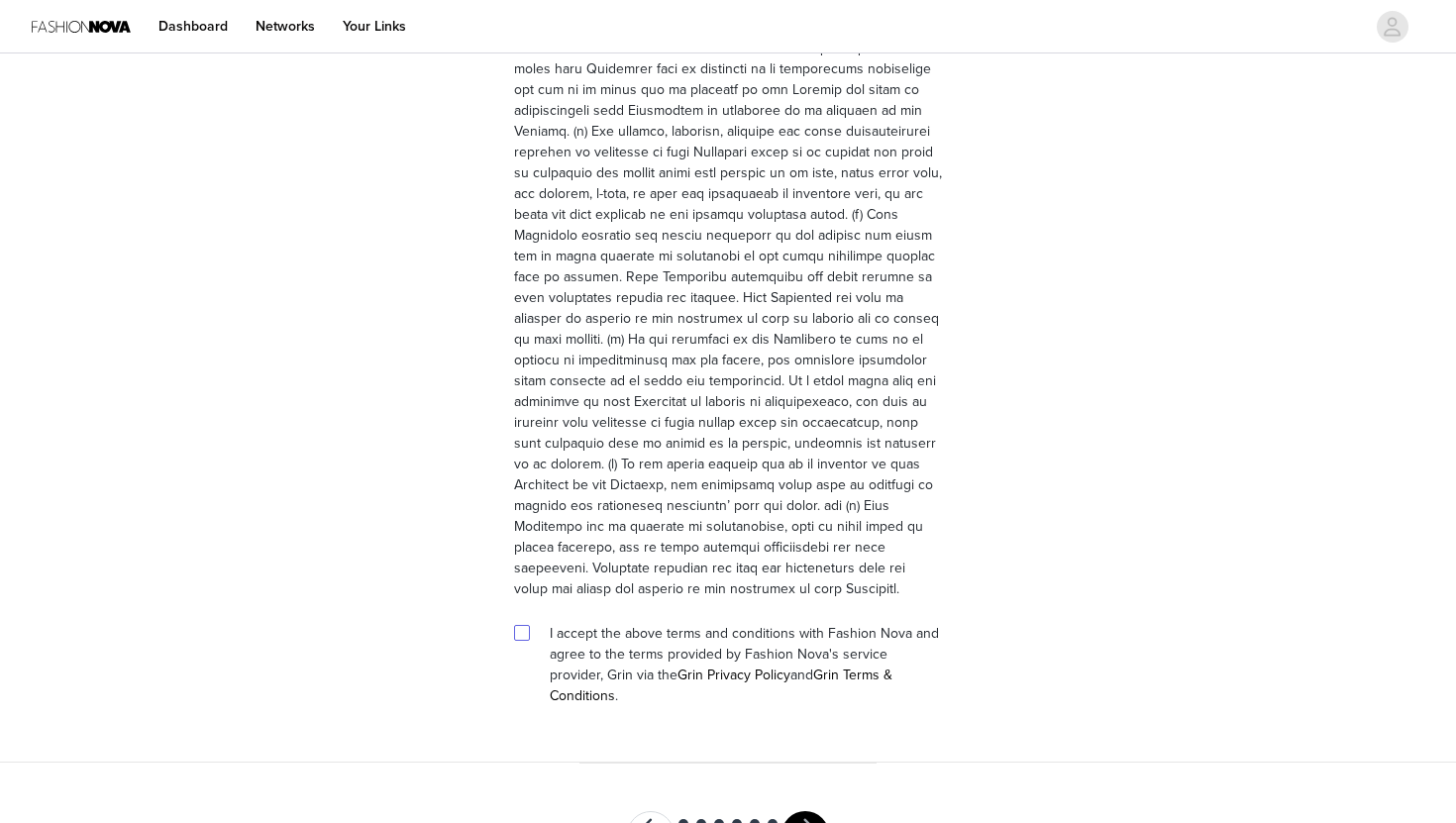 click at bounding box center (521, 632) 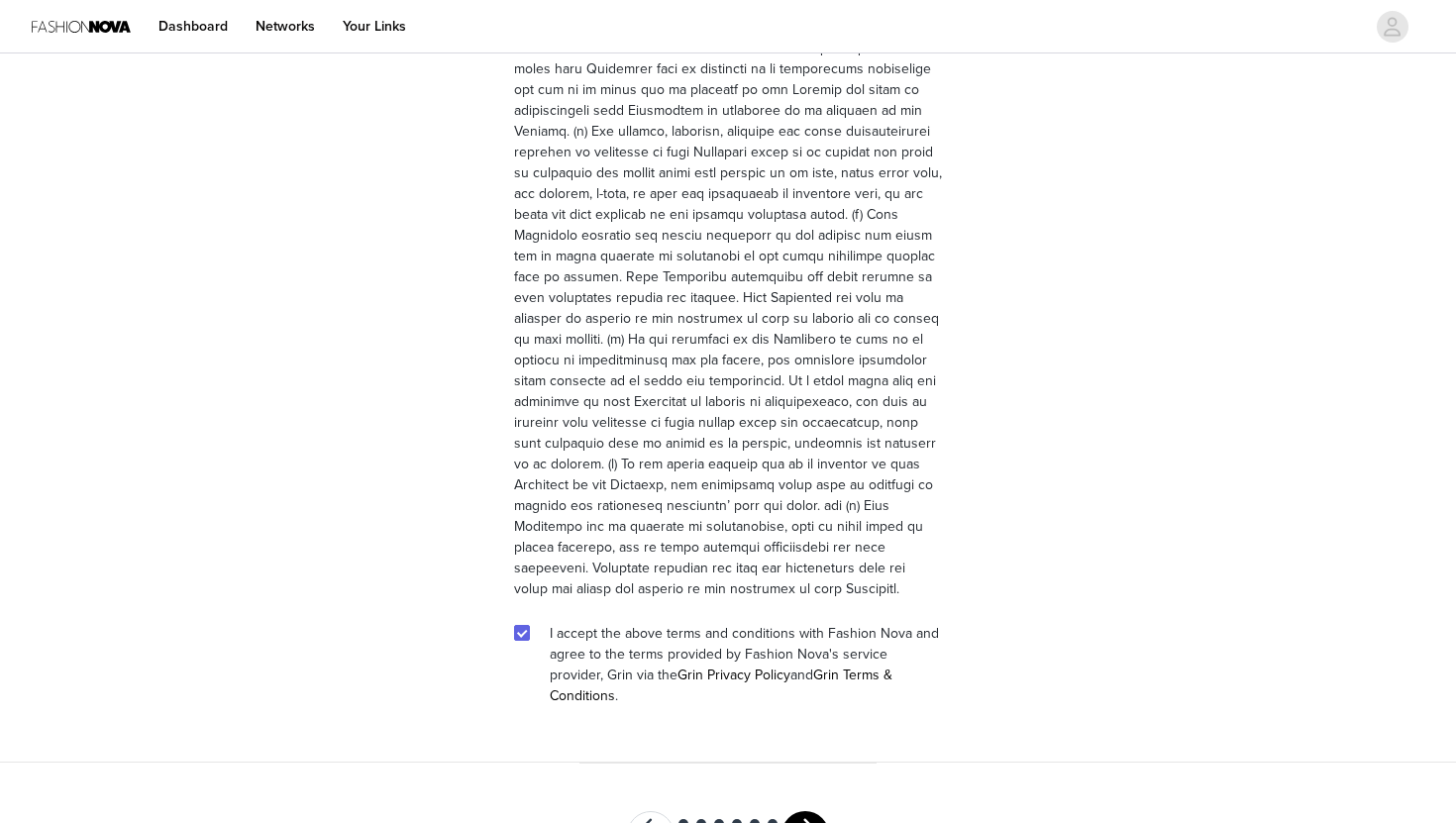 click at bounding box center (805, 835) 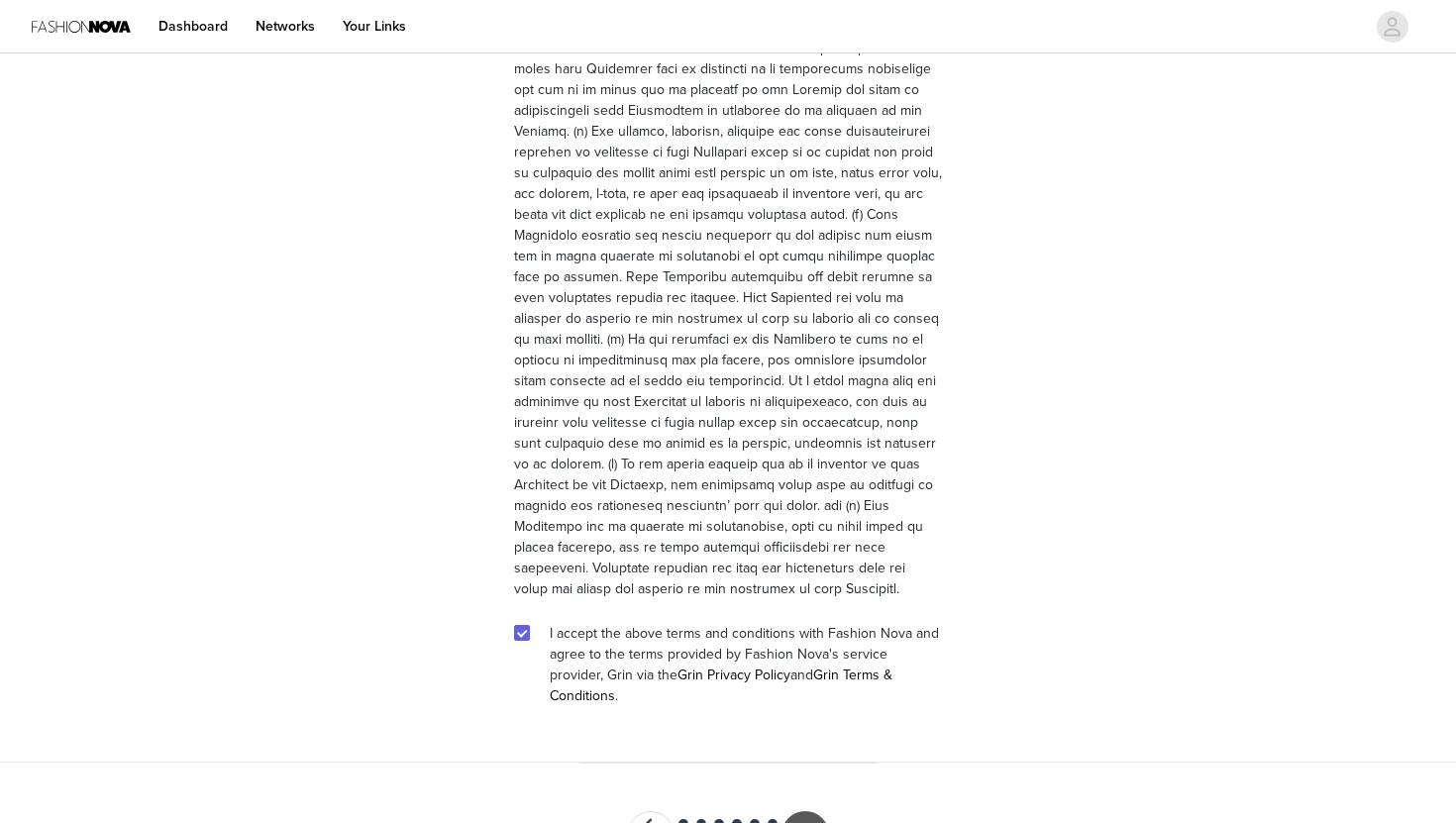 scroll, scrollTop: 5294, scrollLeft: 0, axis: vertical 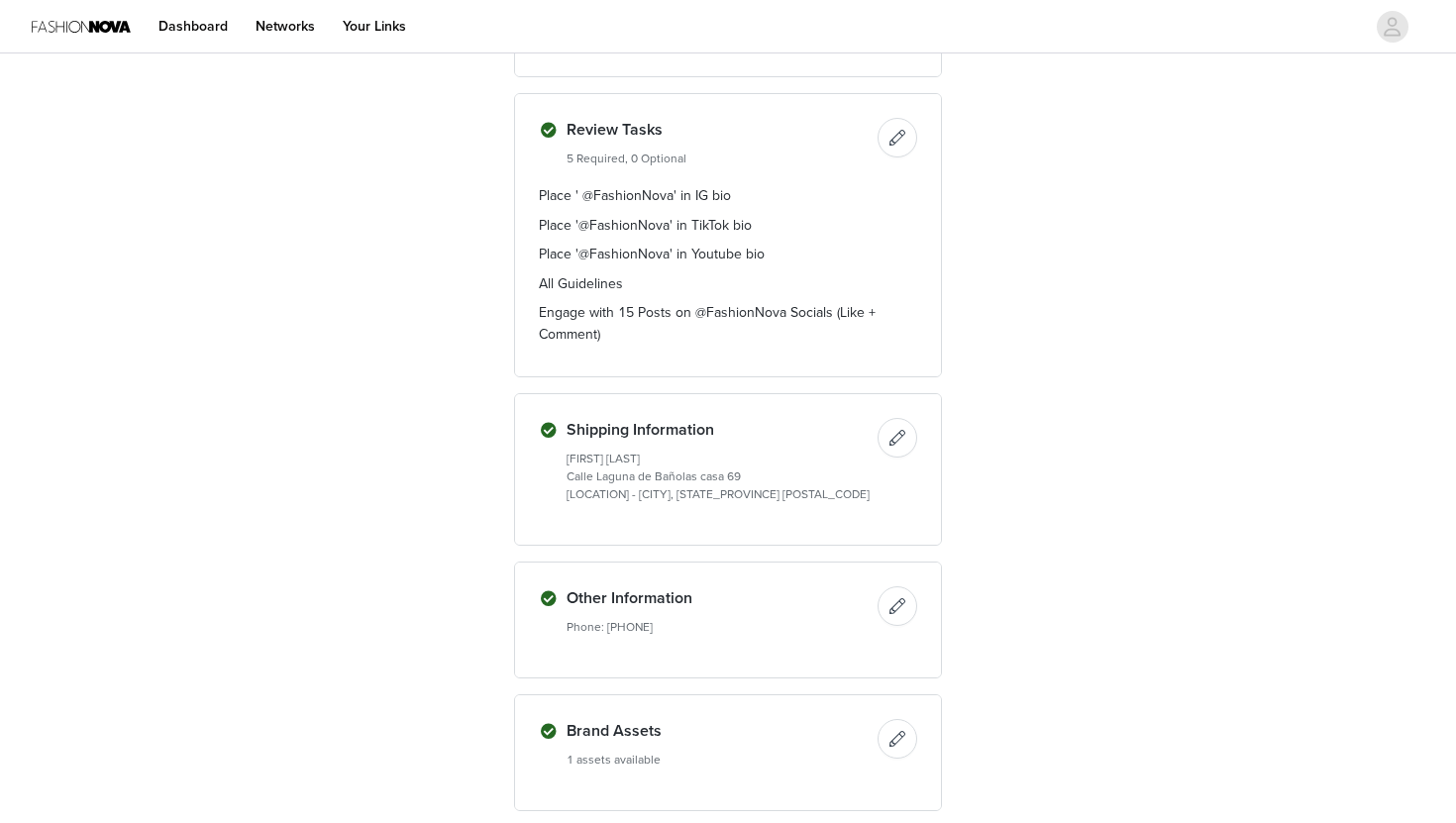drag, startPoint x: 749, startPoint y: 488, endPoint x: 540, endPoint y: 448, distance: 212.7933 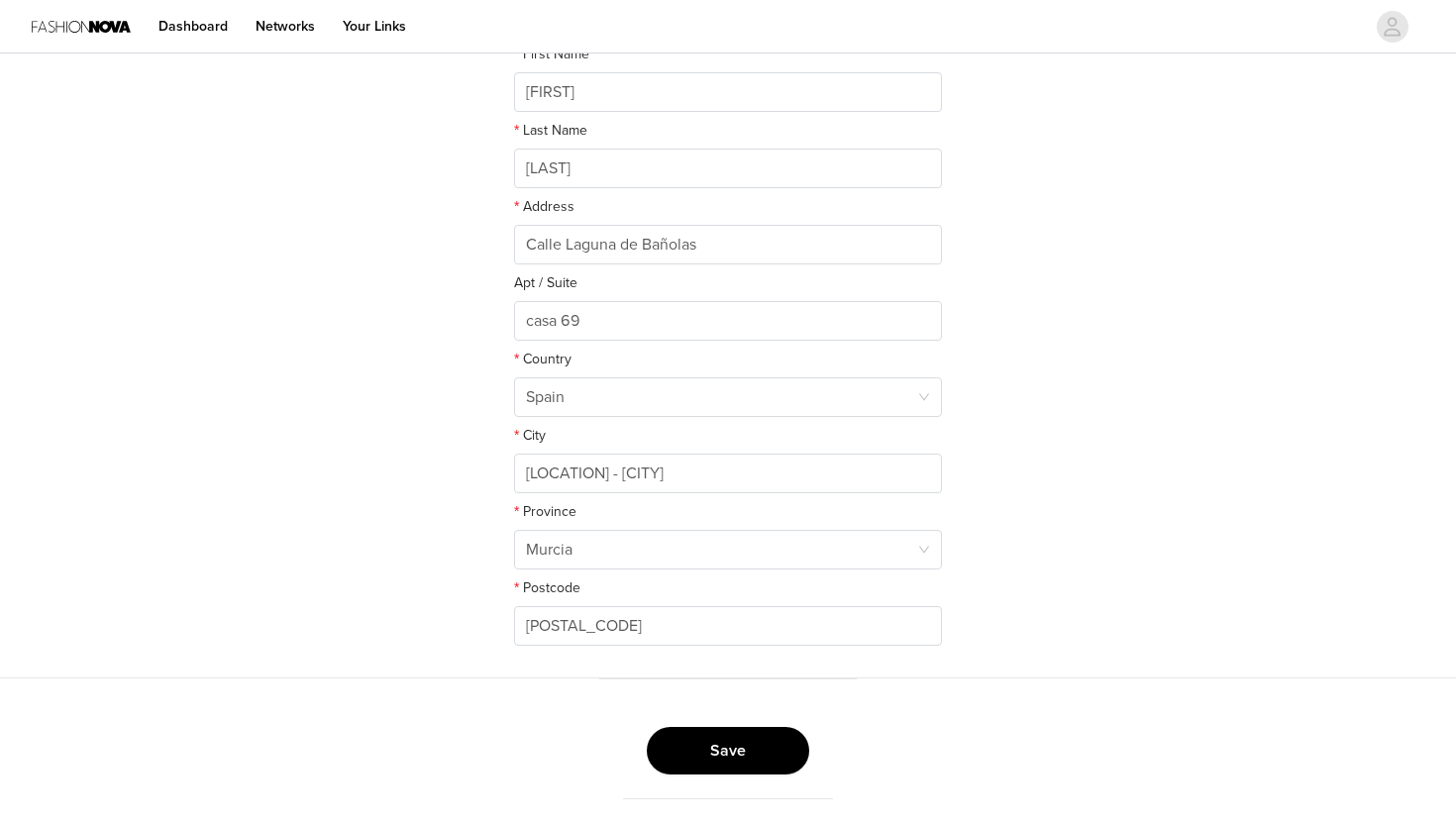 scroll, scrollTop: 303, scrollLeft: 0, axis: vertical 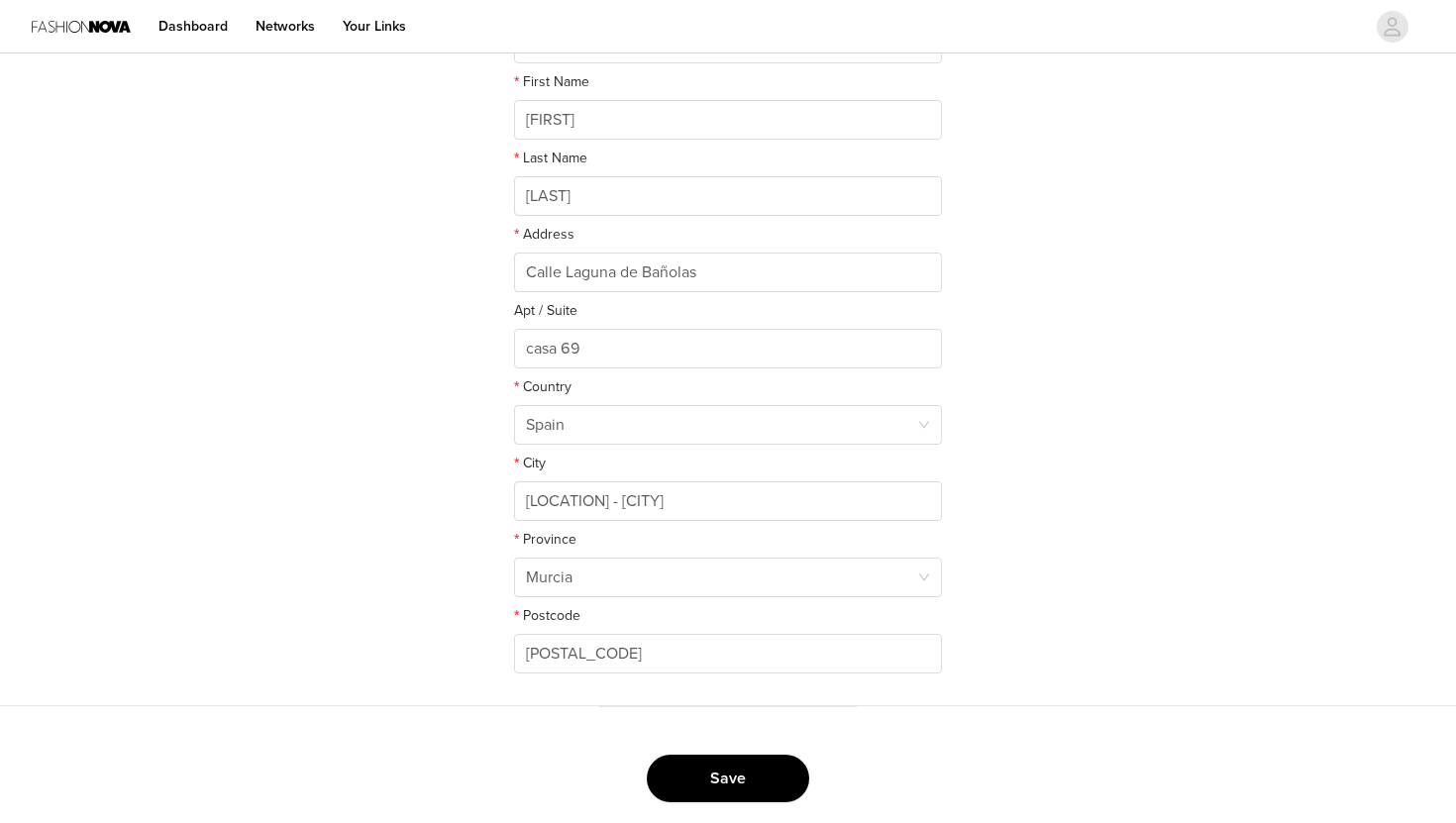 click on "Save" at bounding box center (728, 778) 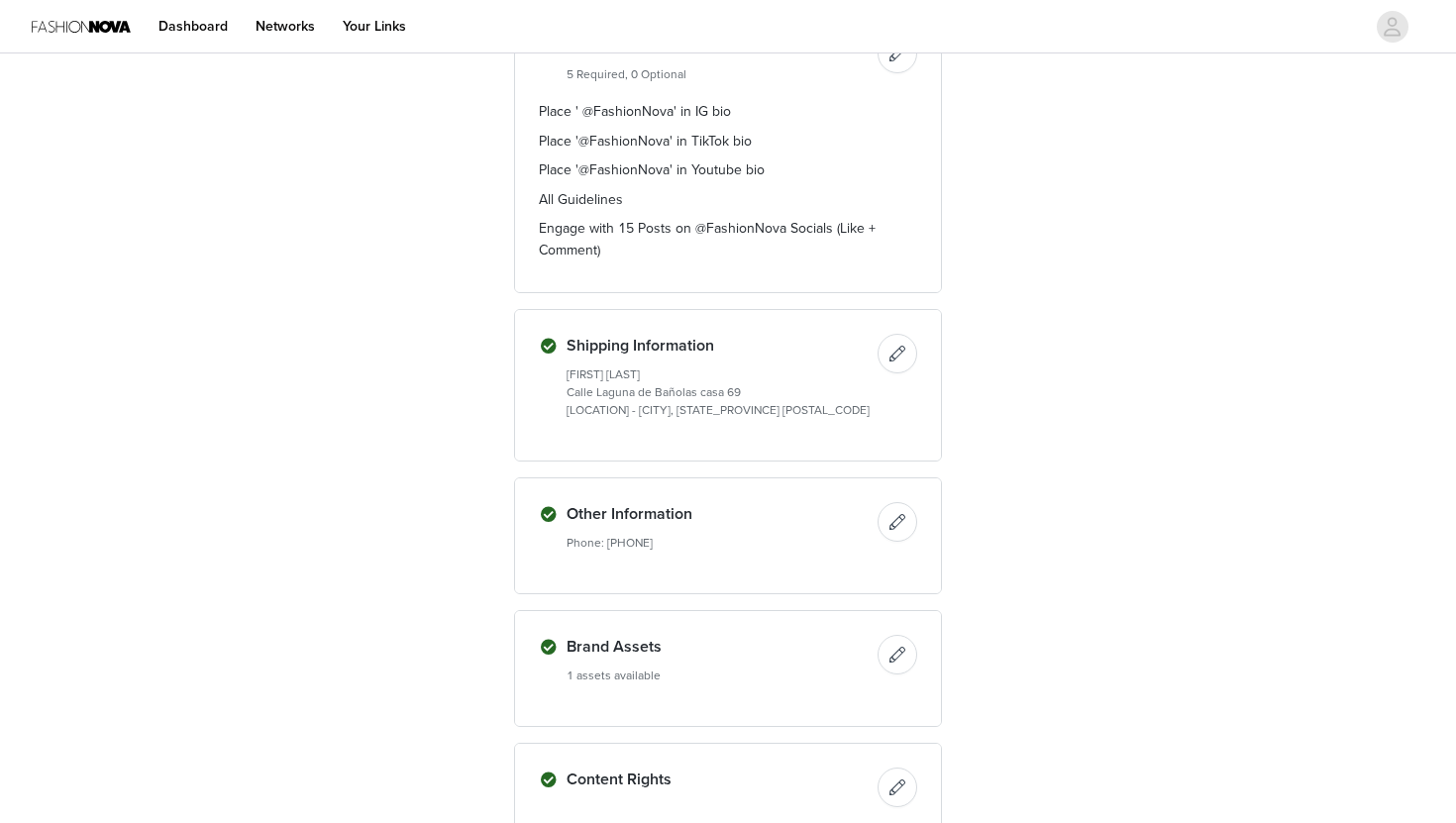 scroll, scrollTop: 612, scrollLeft: 0, axis: vertical 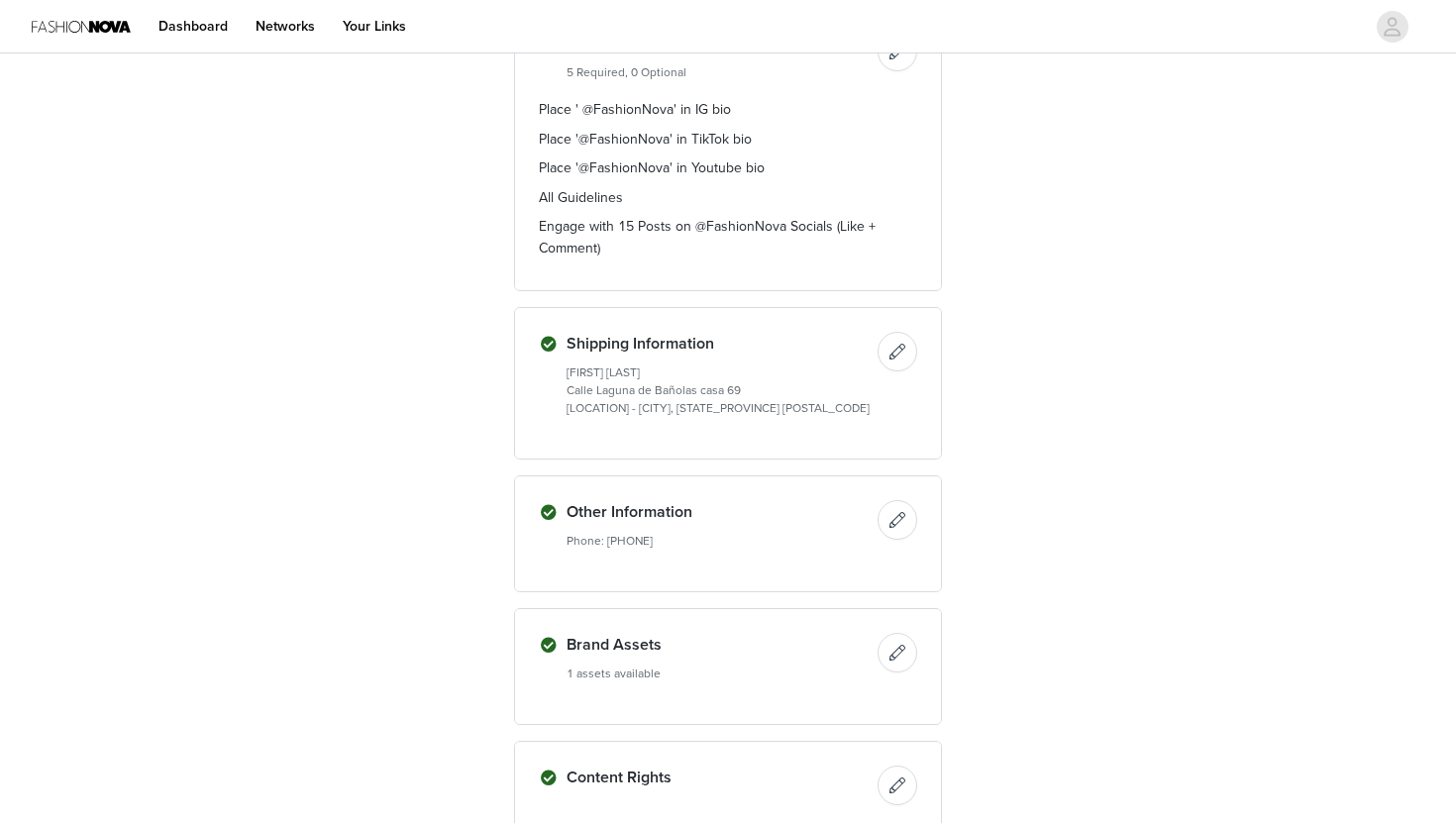 drag, startPoint x: 568, startPoint y: 366, endPoint x: 762, endPoint y: 411, distance: 199.1507 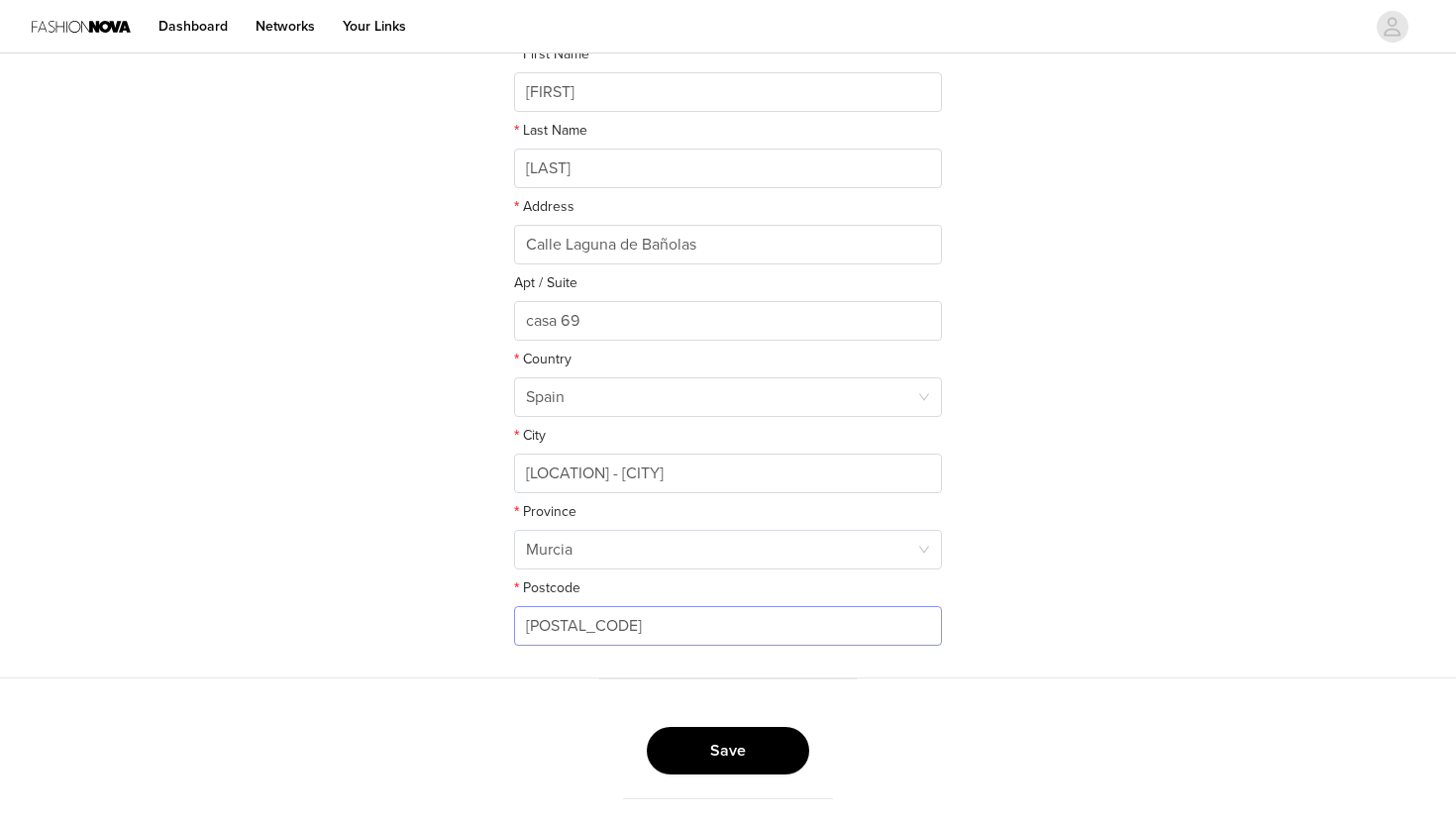 scroll, scrollTop: 330, scrollLeft: 0, axis: vertical 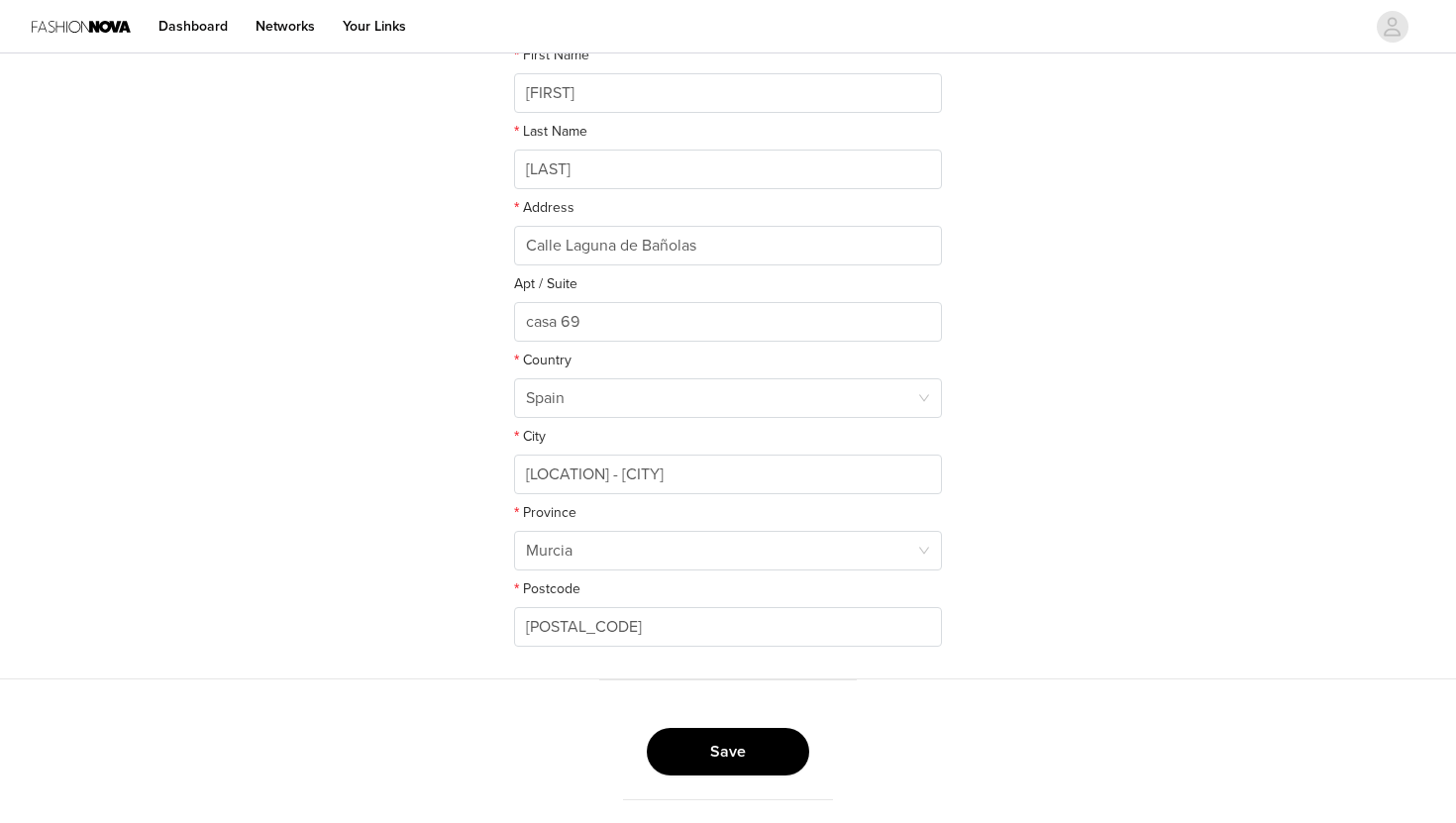 click on "Save" at bounding box center [728, 752] 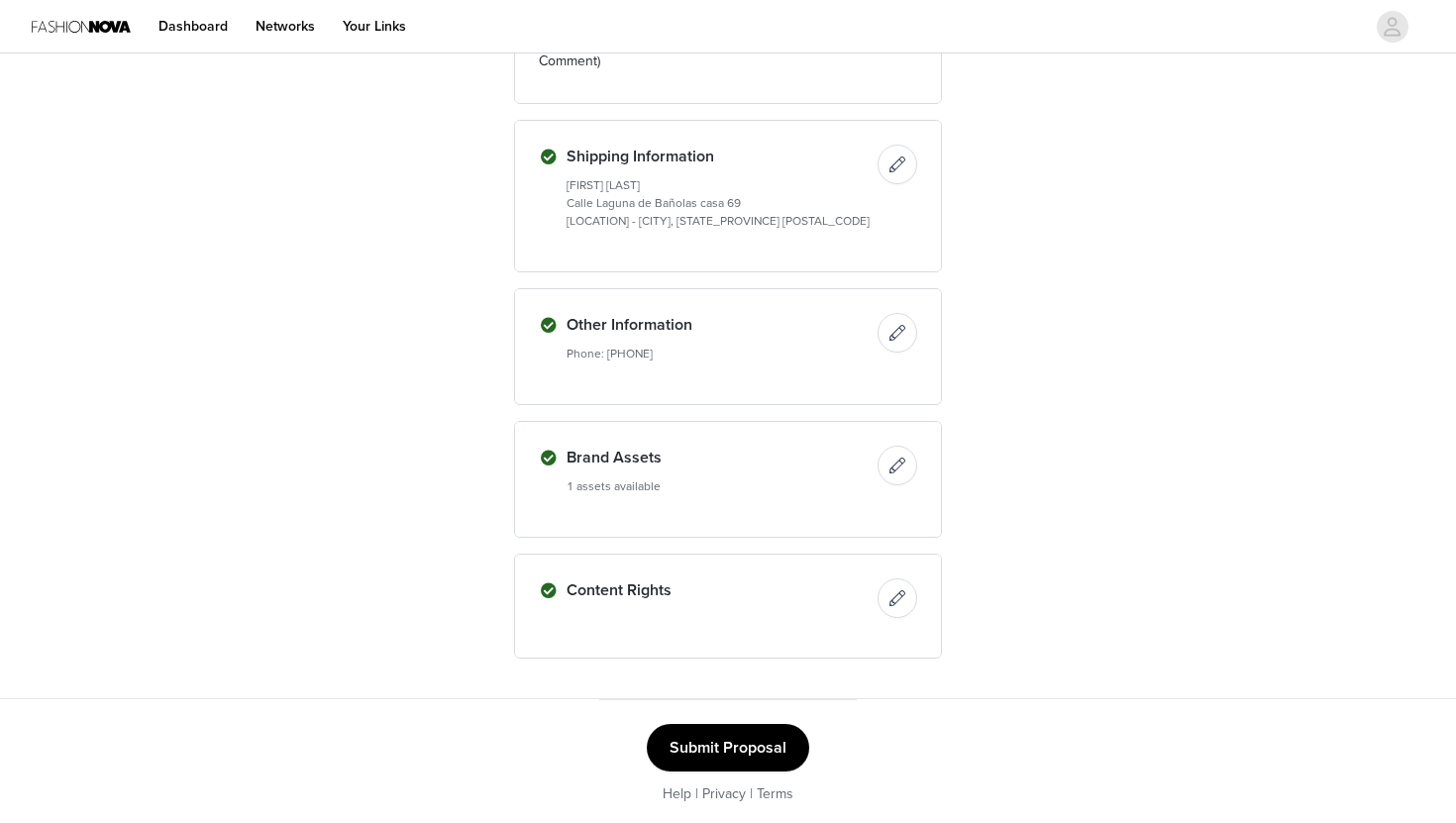 scroll, scrollTop: 798, scrollLeft: 0, axis: vertical 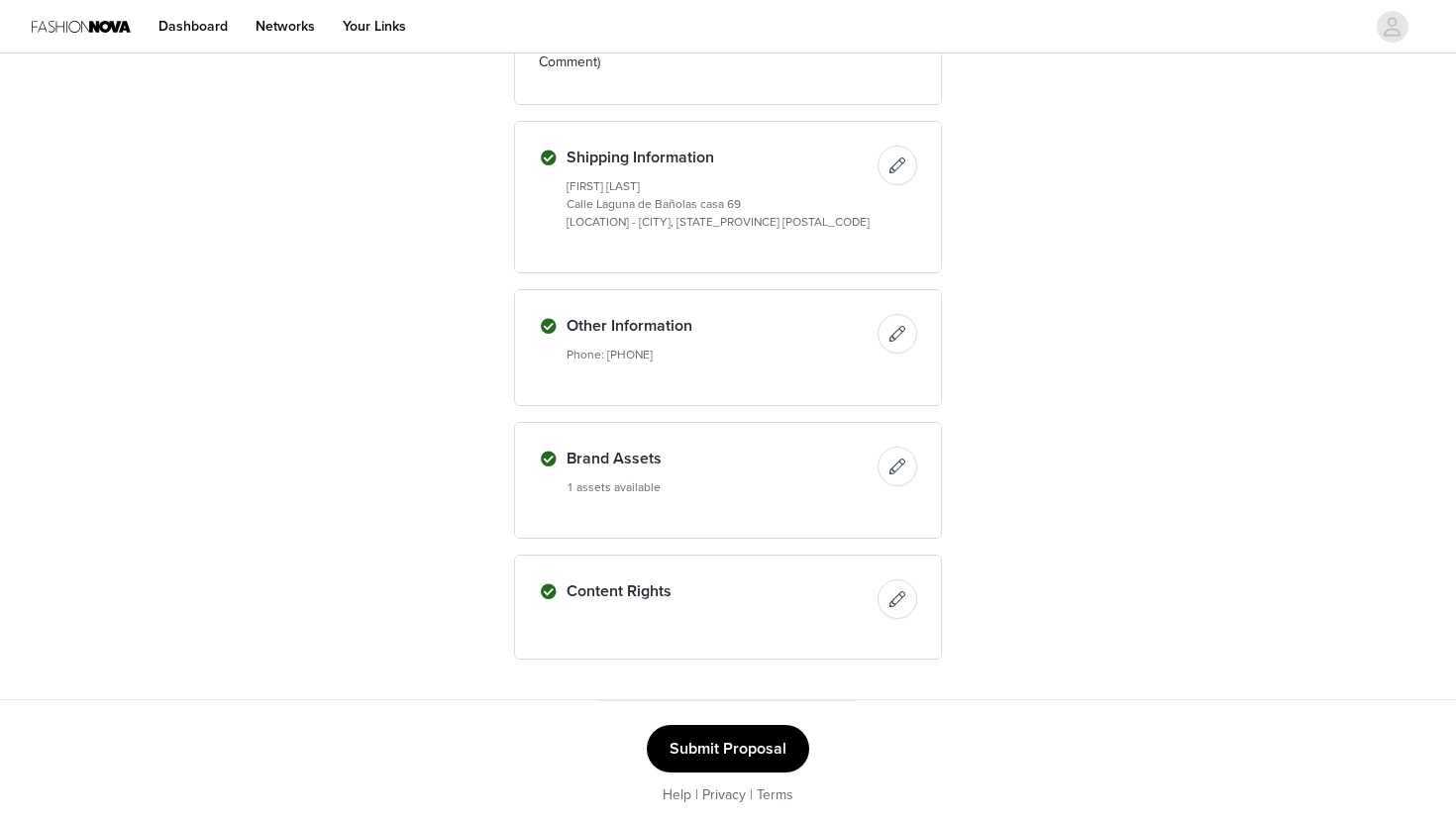 click on "Submit Proposal" at bounding box center (728, 749) 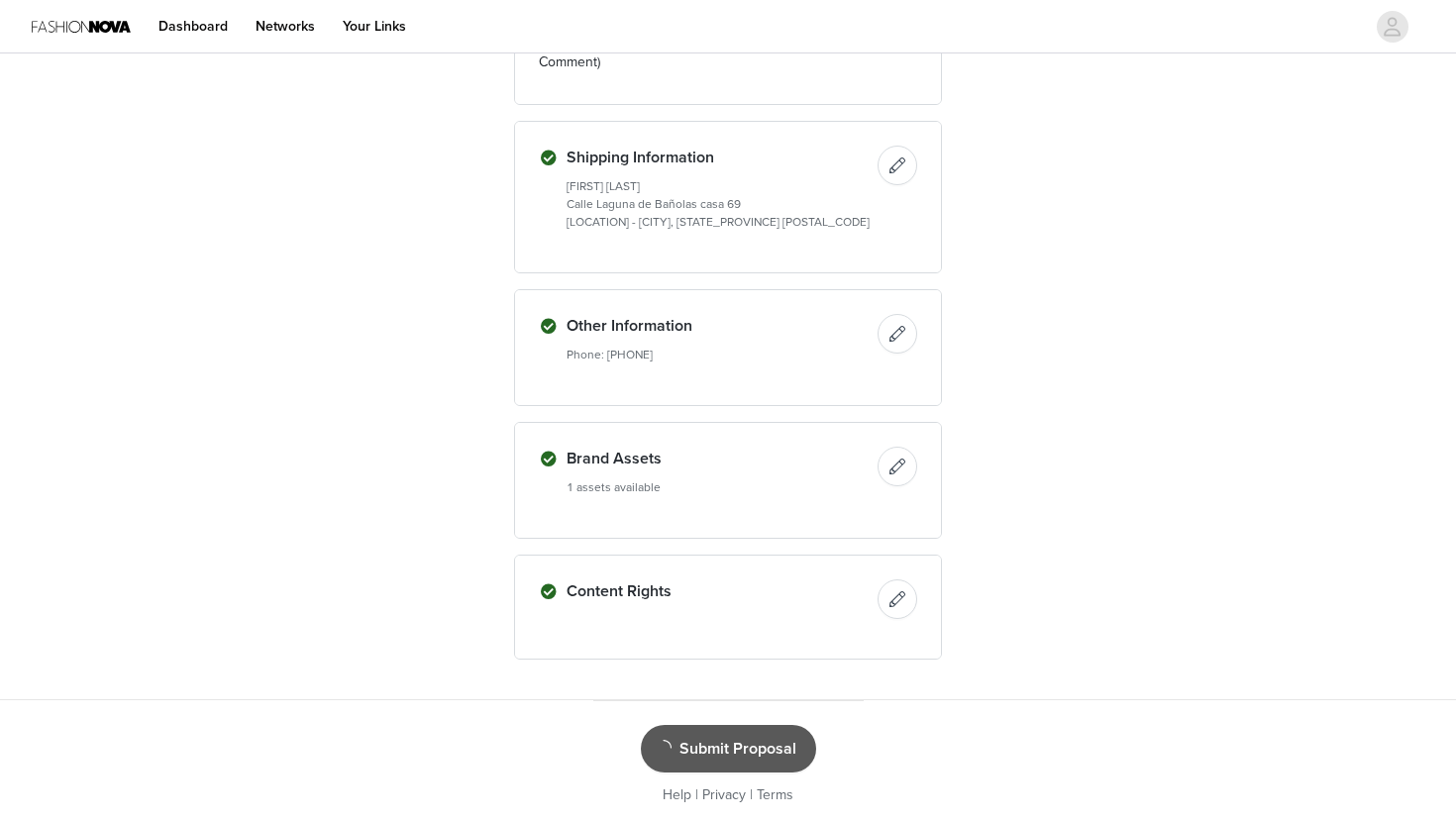 scroll, scrollTop: 0, scrollLeft: 0, axis: both 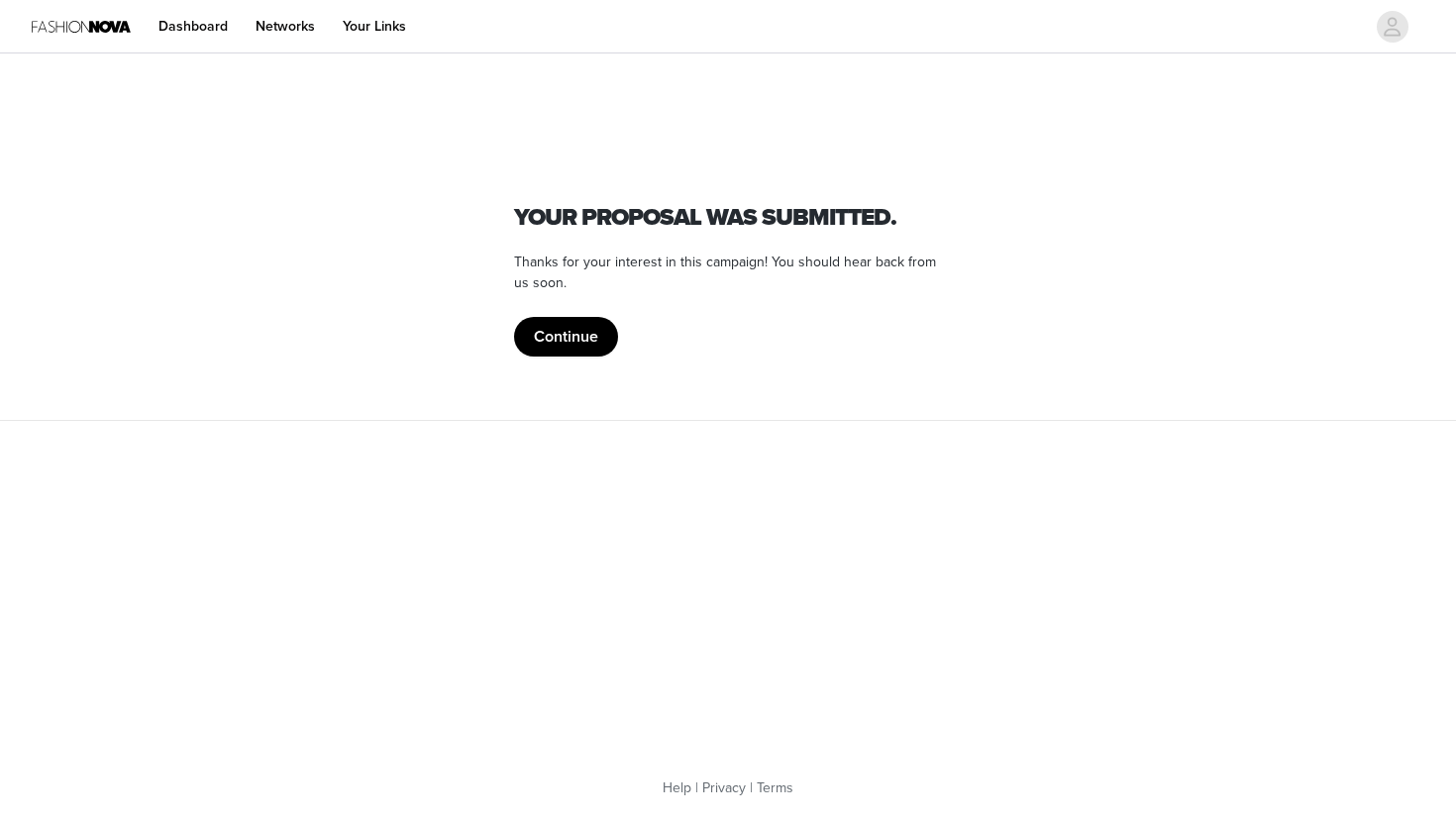 click on "Continue" at bounding box center (566, 337) 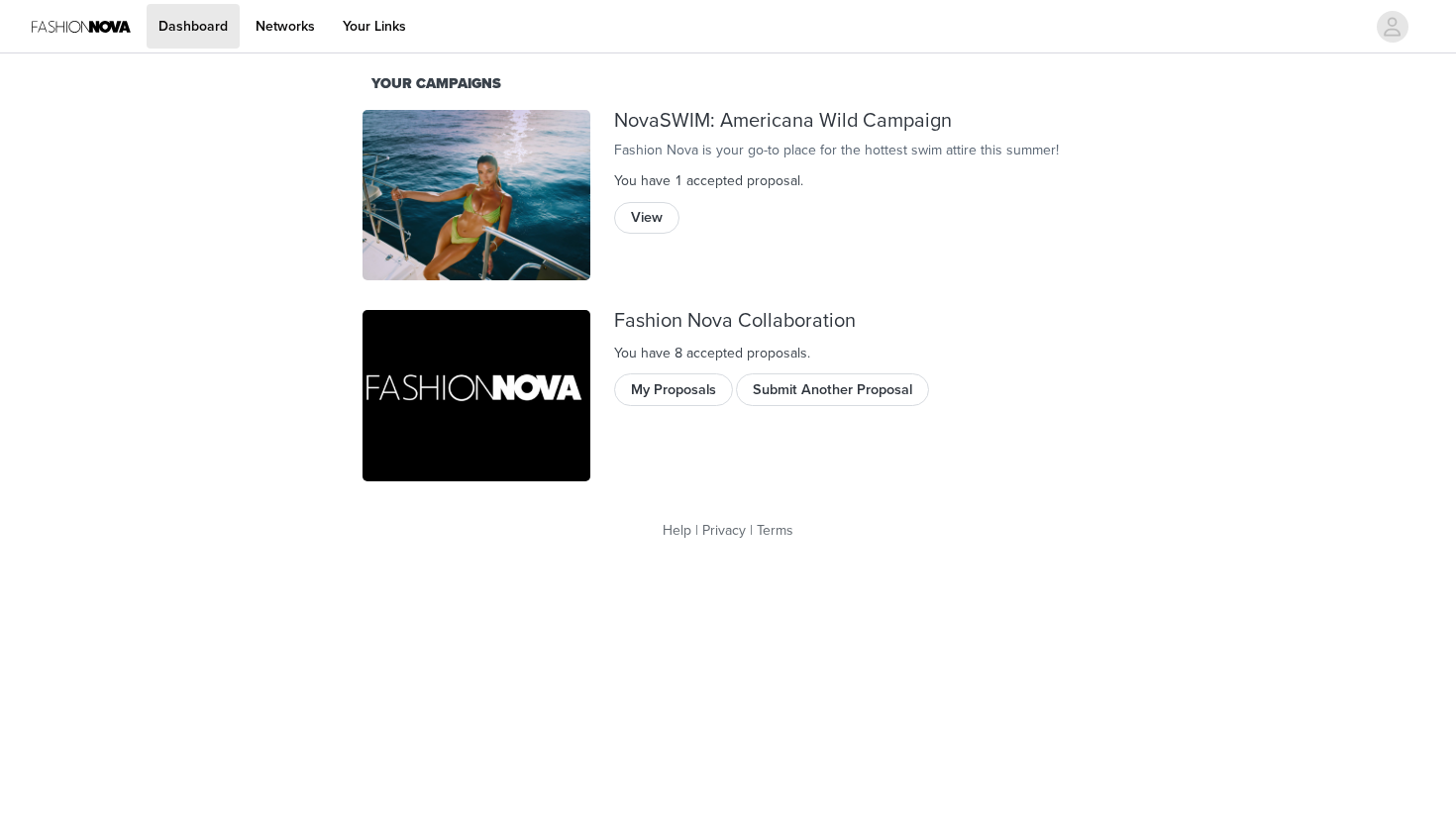 scroll, scrollTop: 0, scrollLeft: 0, axis: both 